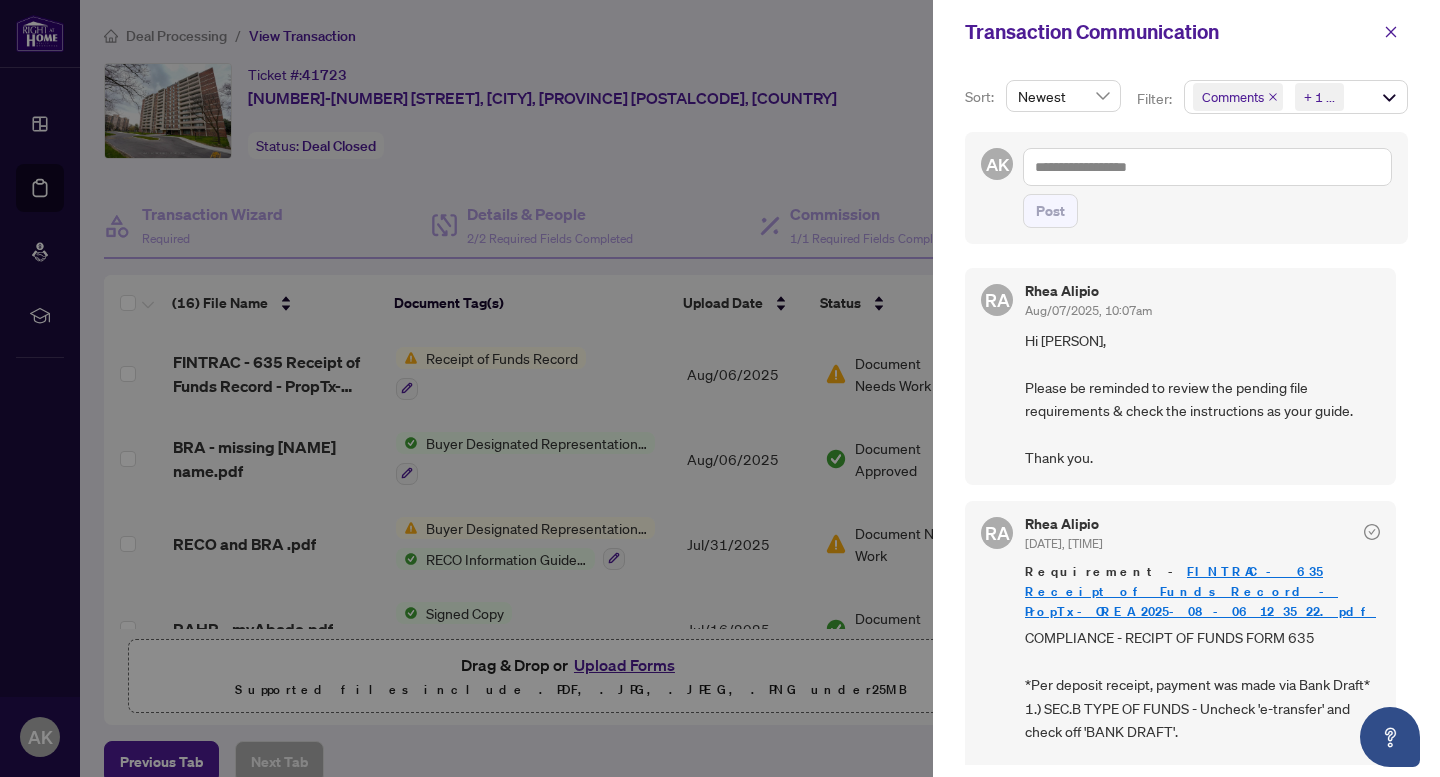 scroll, scrollTop: 0, scrollLeft: 0, axis: both 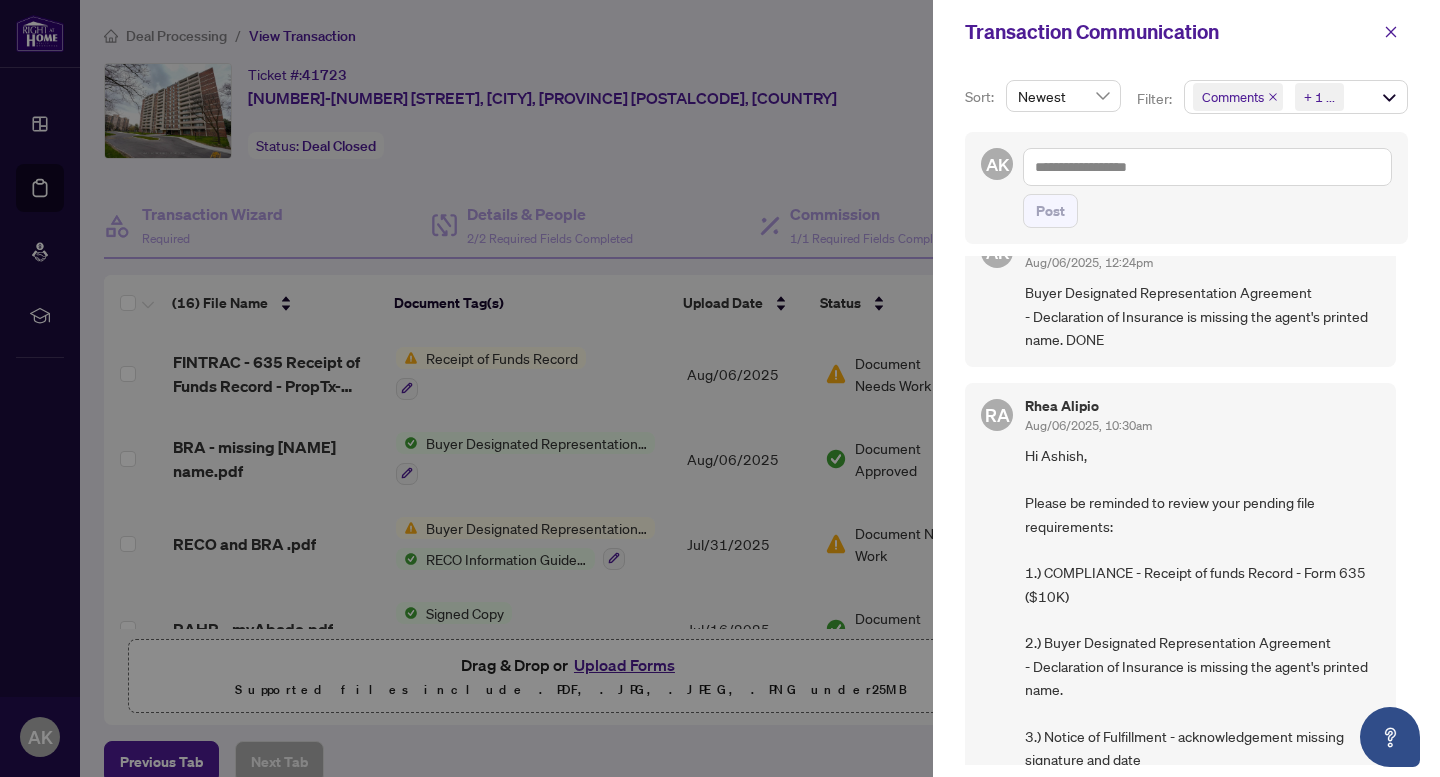 click at bounding box center [720, 388] 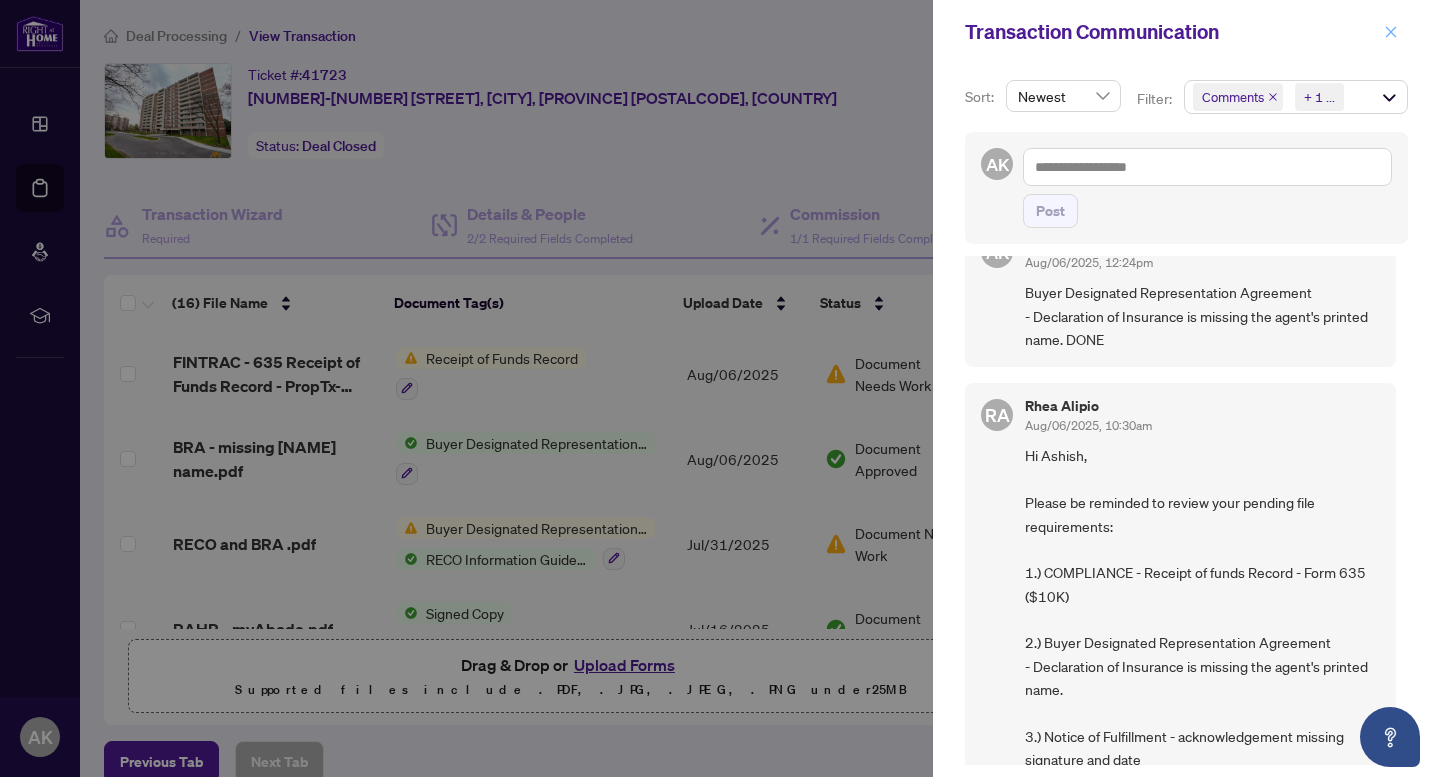 click at bounding box center (1391, 32) 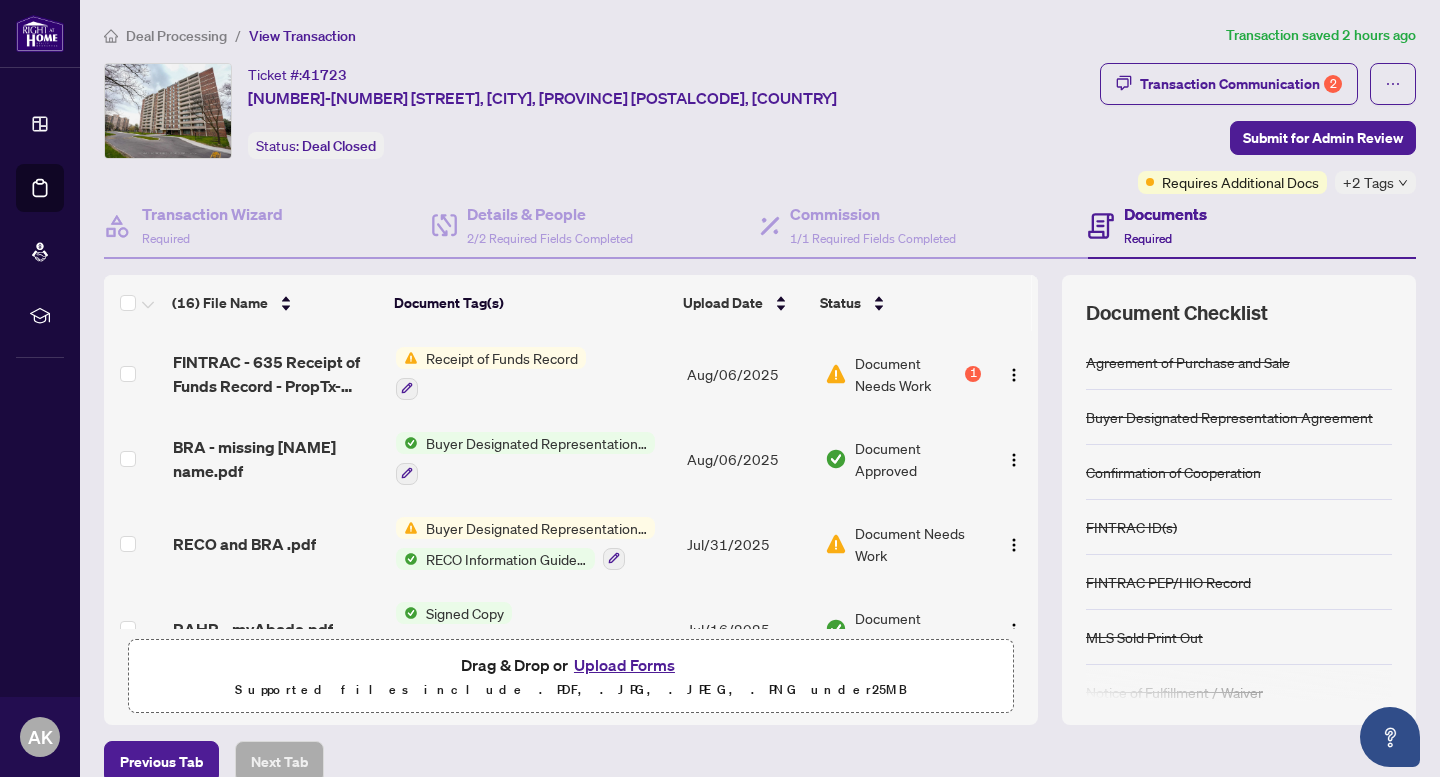 click on "Receipt of Funds Record" at bounding box center (502, 358) 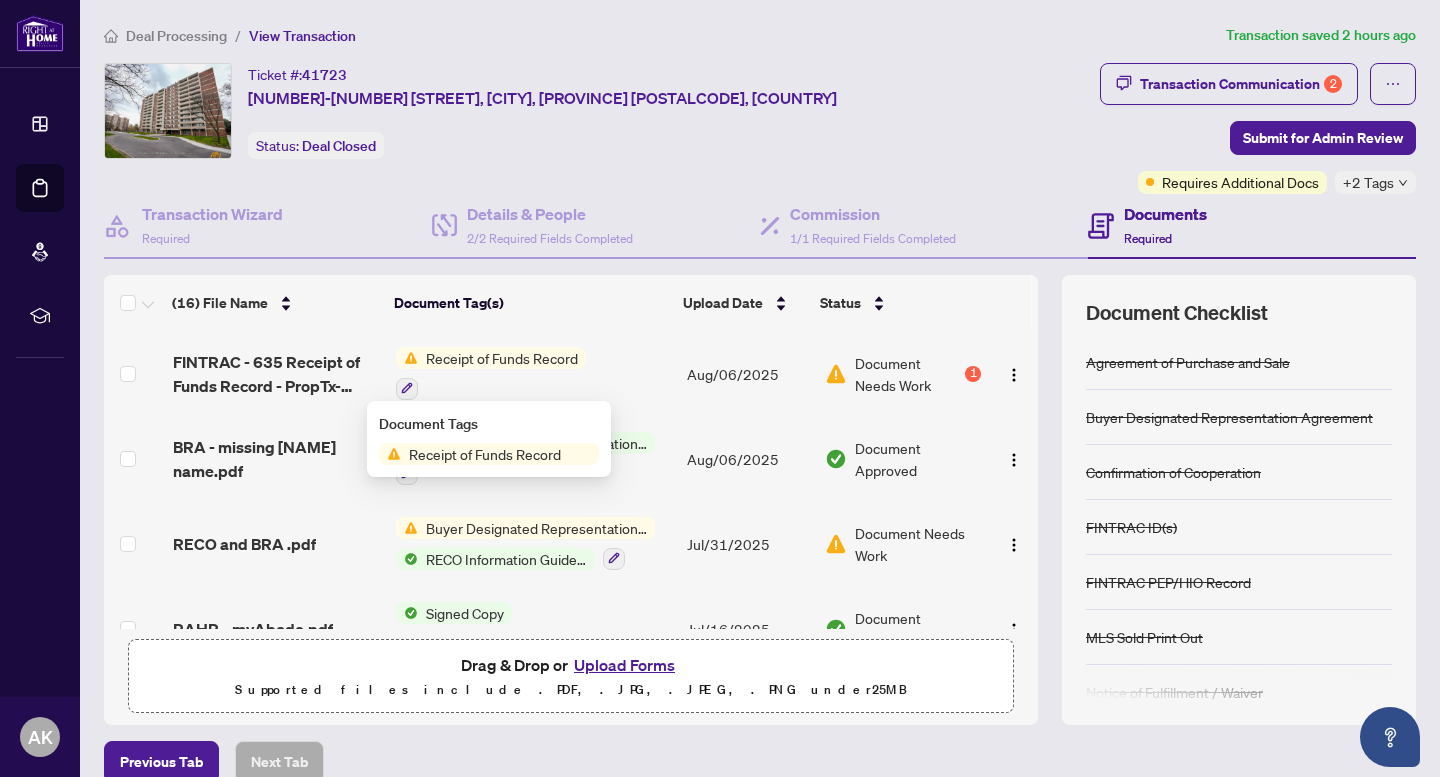 click on "Document Needs Work" at bounding box center (908, 374) 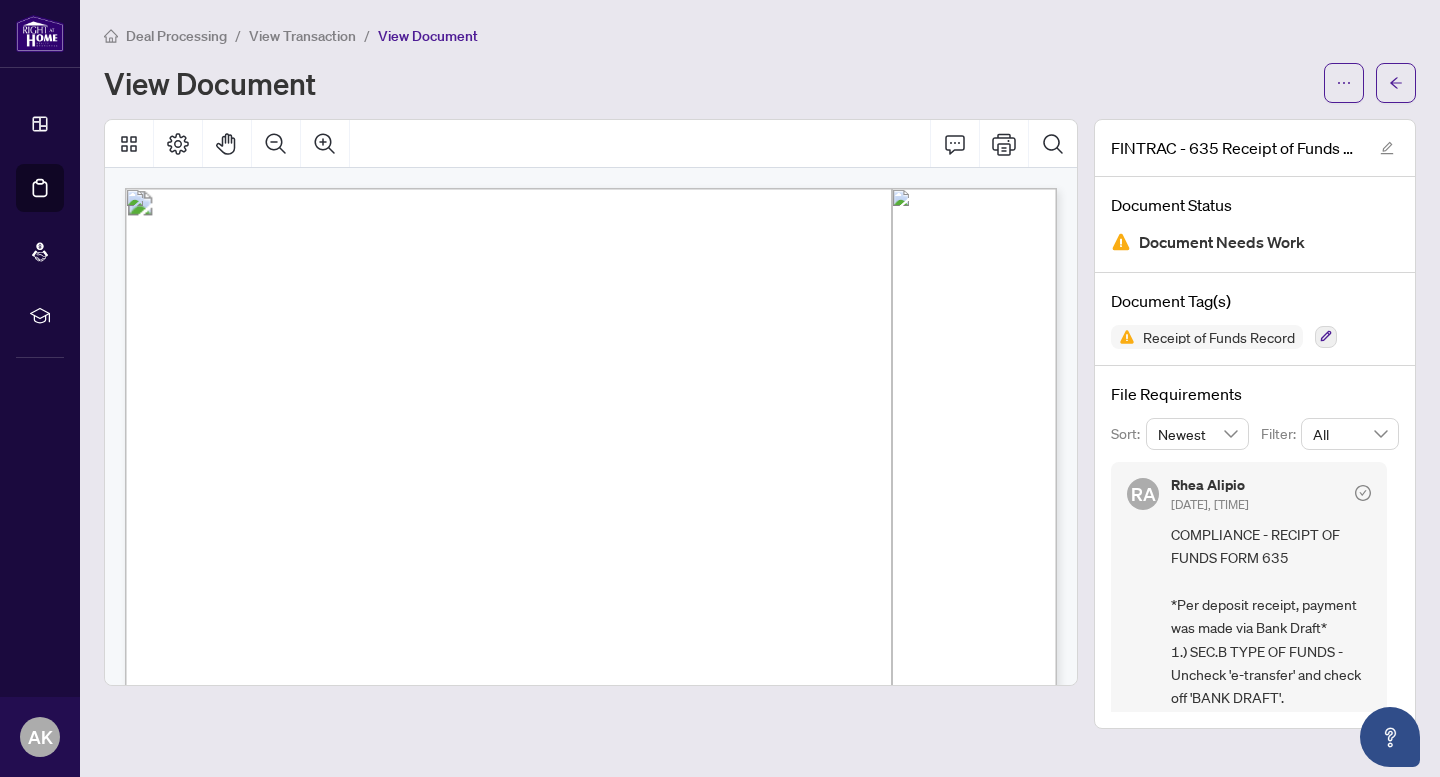scroll, scrollTop: 6, scrollLeft: 0, axis: vertical 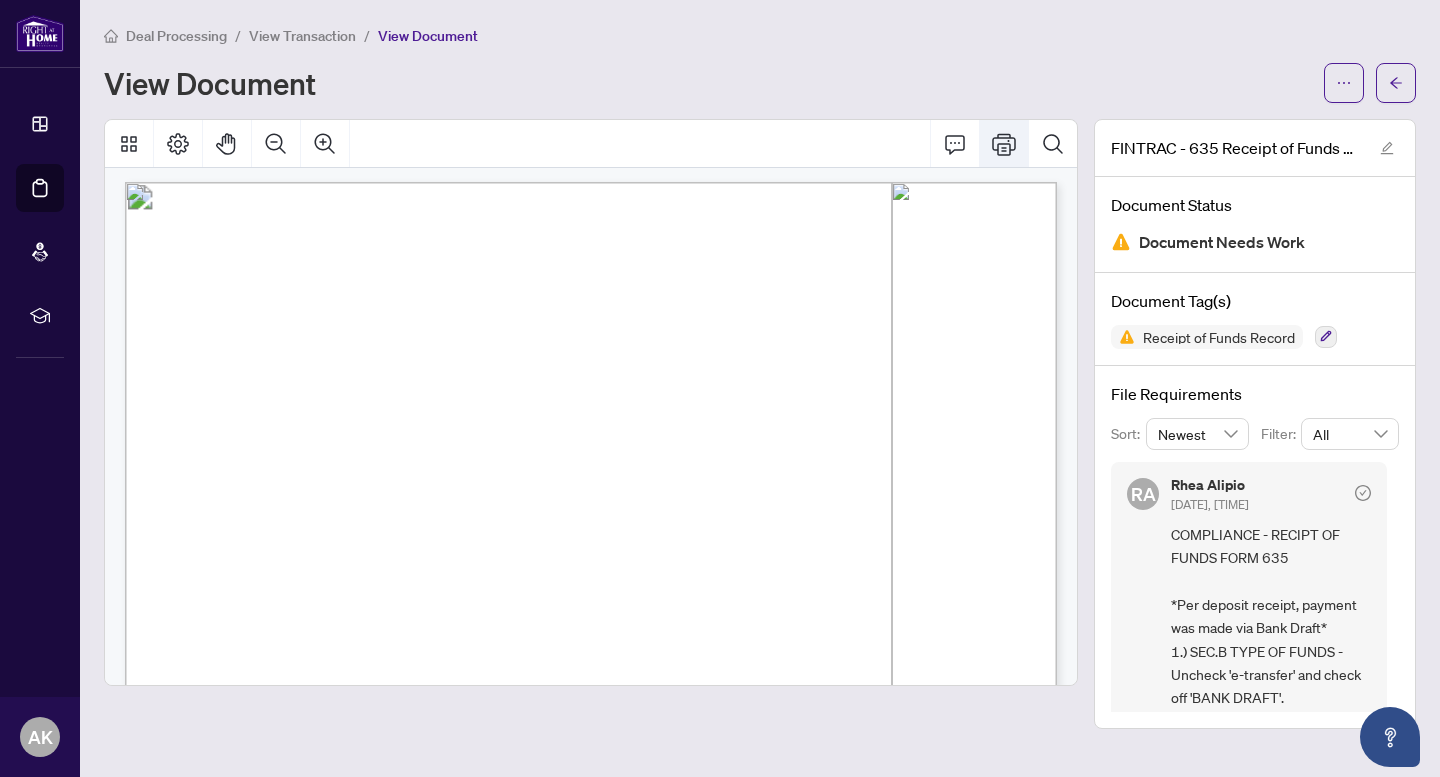 click 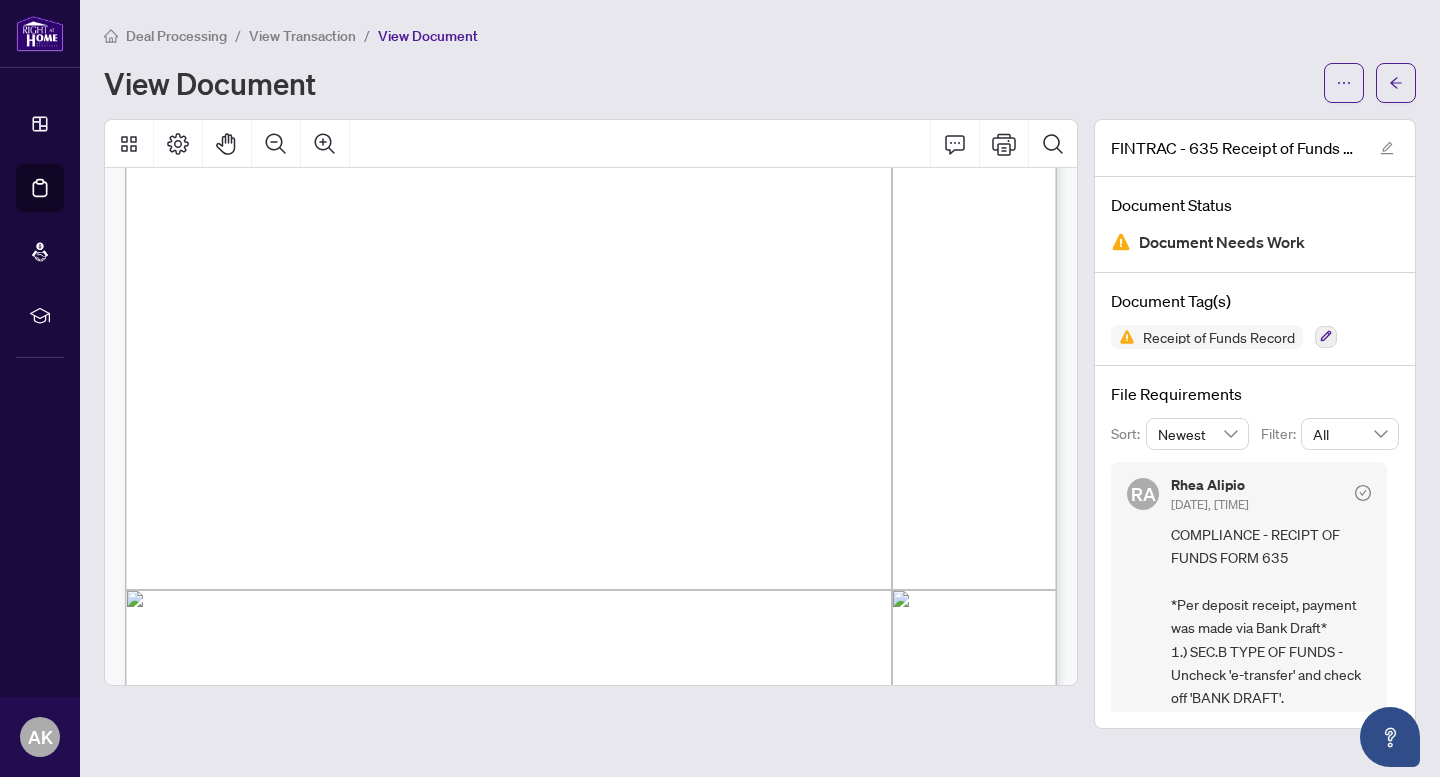 scroll, scrollTop: 649, scrollLeft: 0, axis: vertical 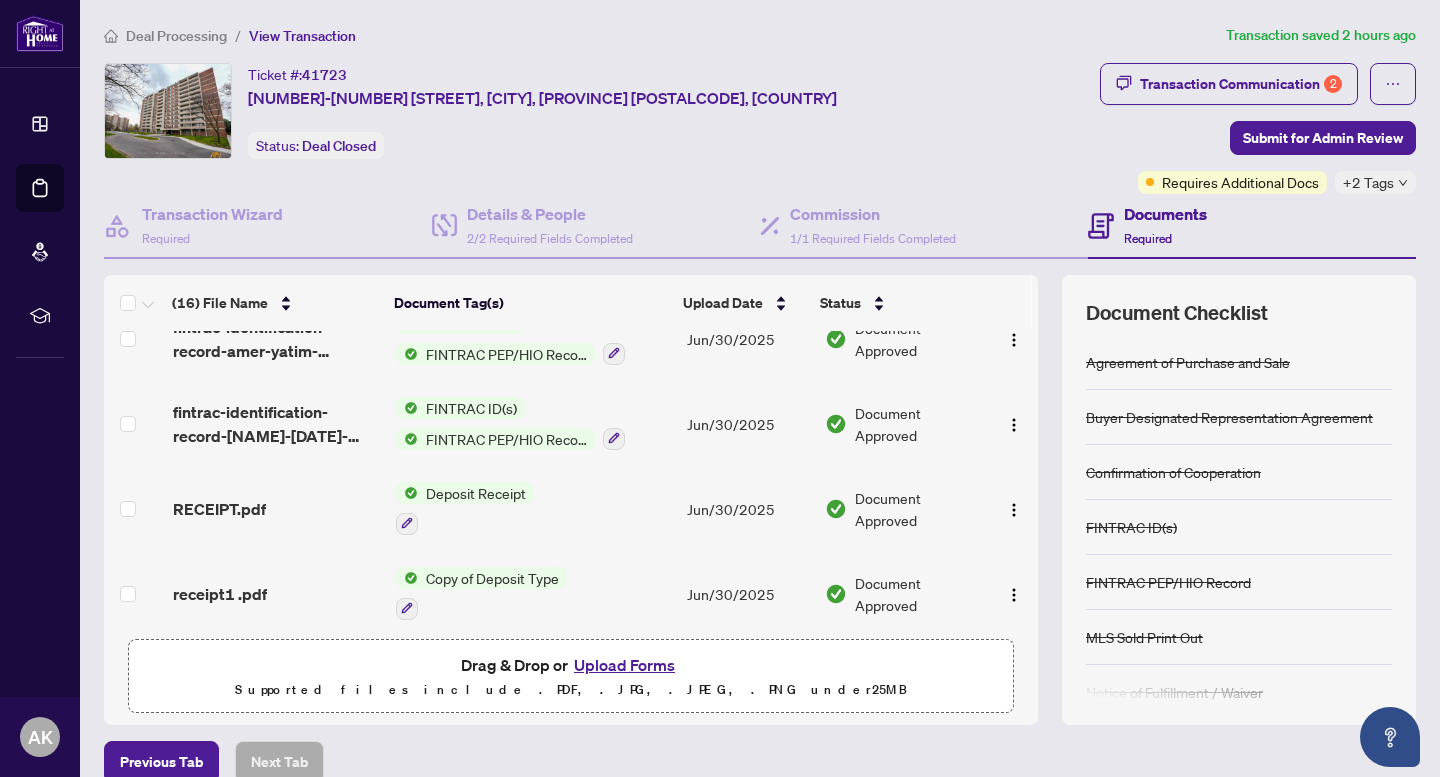 click on "Deposit Receipt" at bounding box center [476, 493] 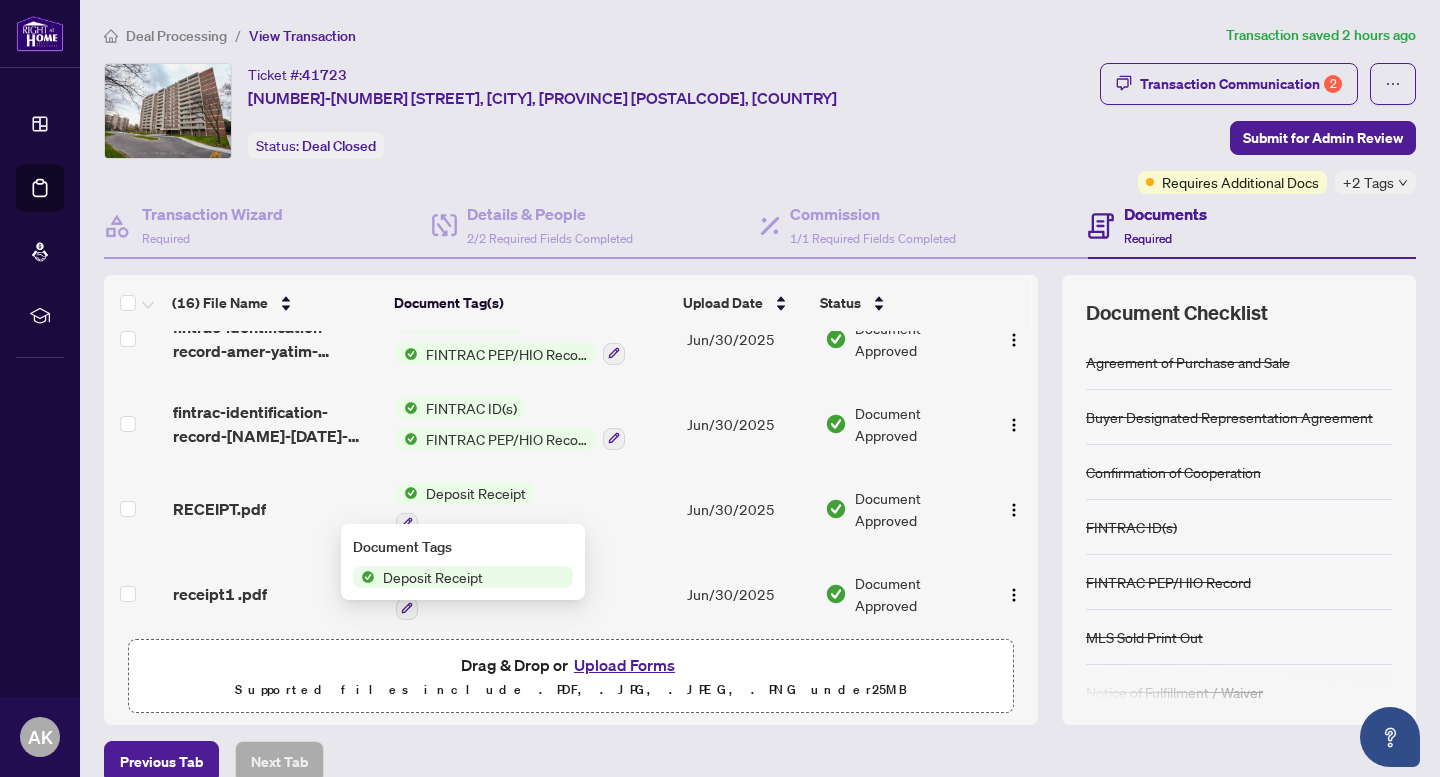 click on "Deposit Receipt" at bounding box center (433, 577) 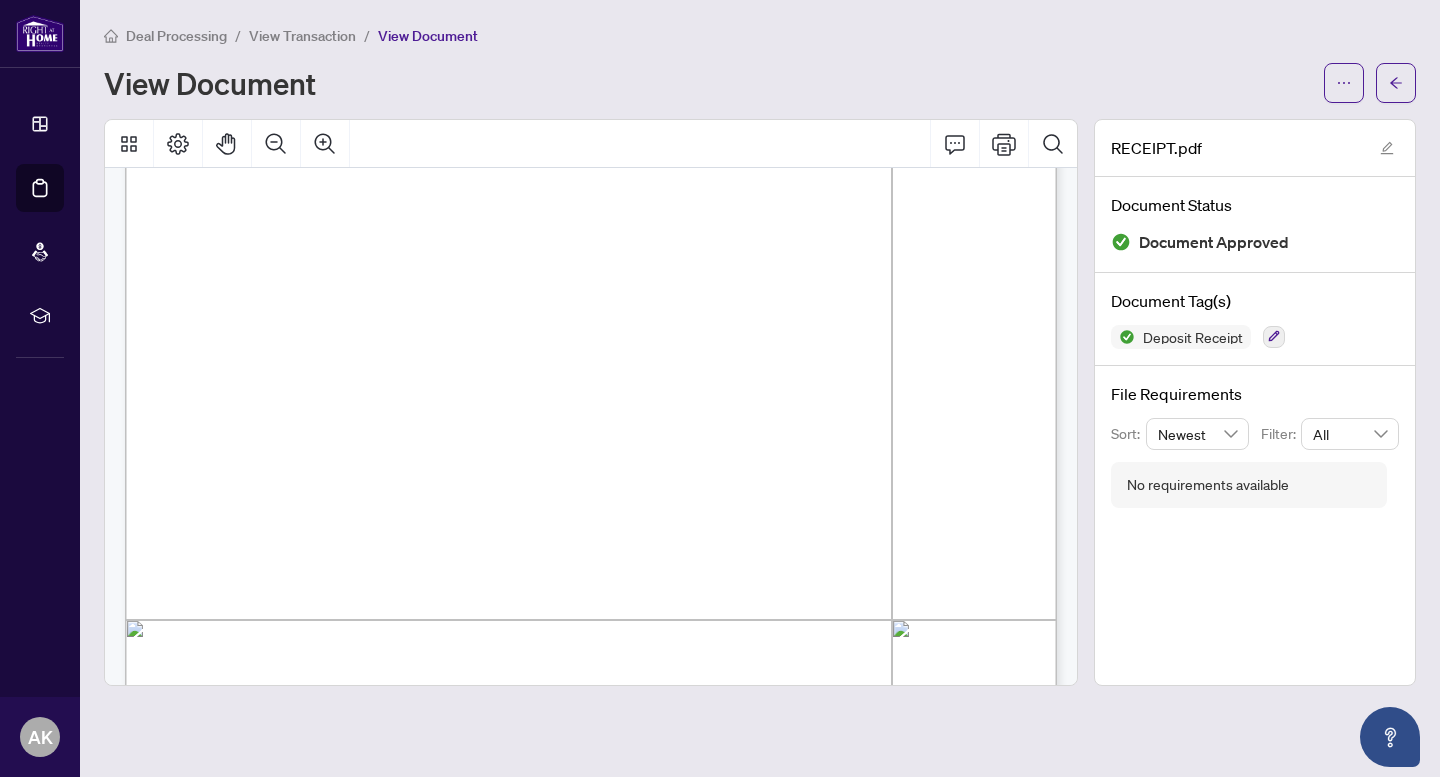 scroll, scrollTop: 345, scrollLeft: 0, axis: vertical 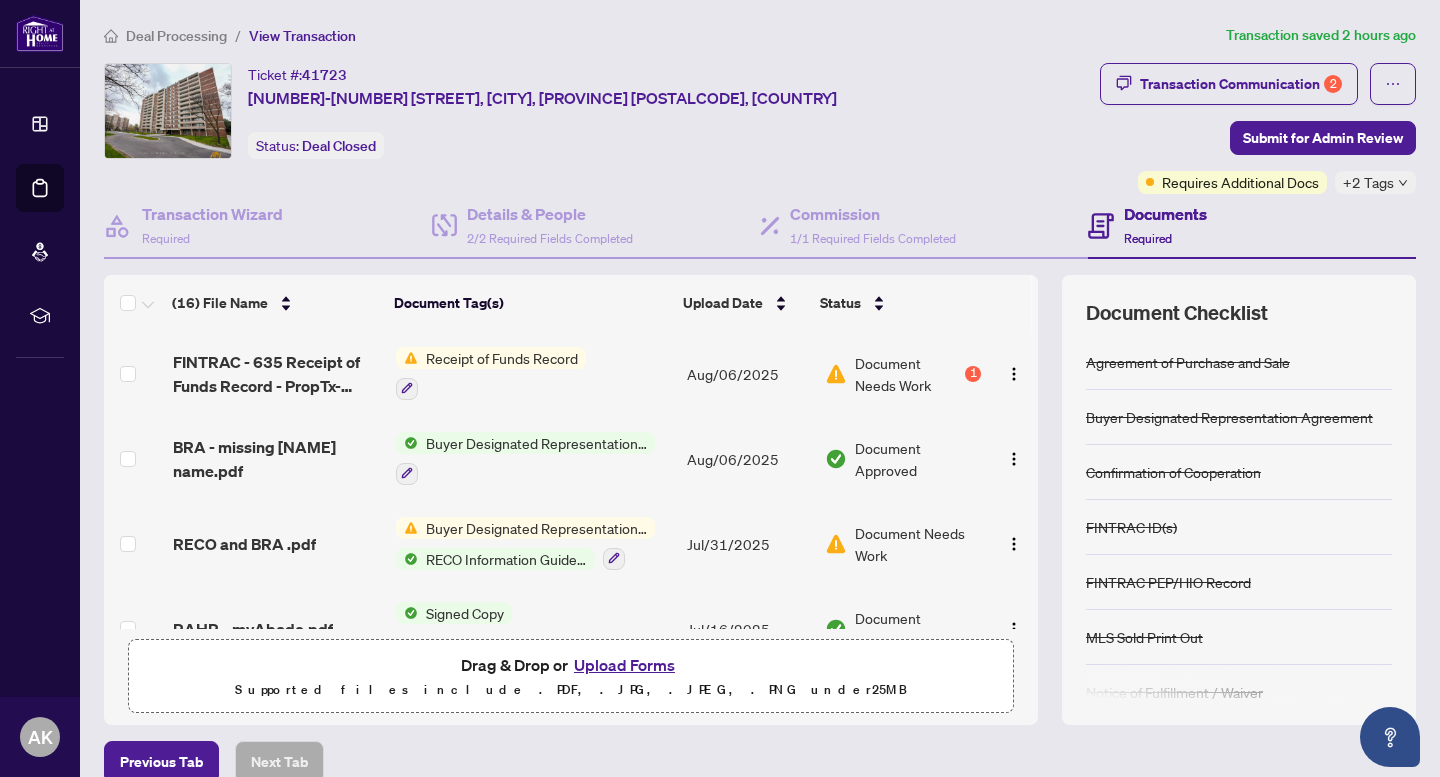 click on "Document Needs Work" at bounding box center (908, 374) 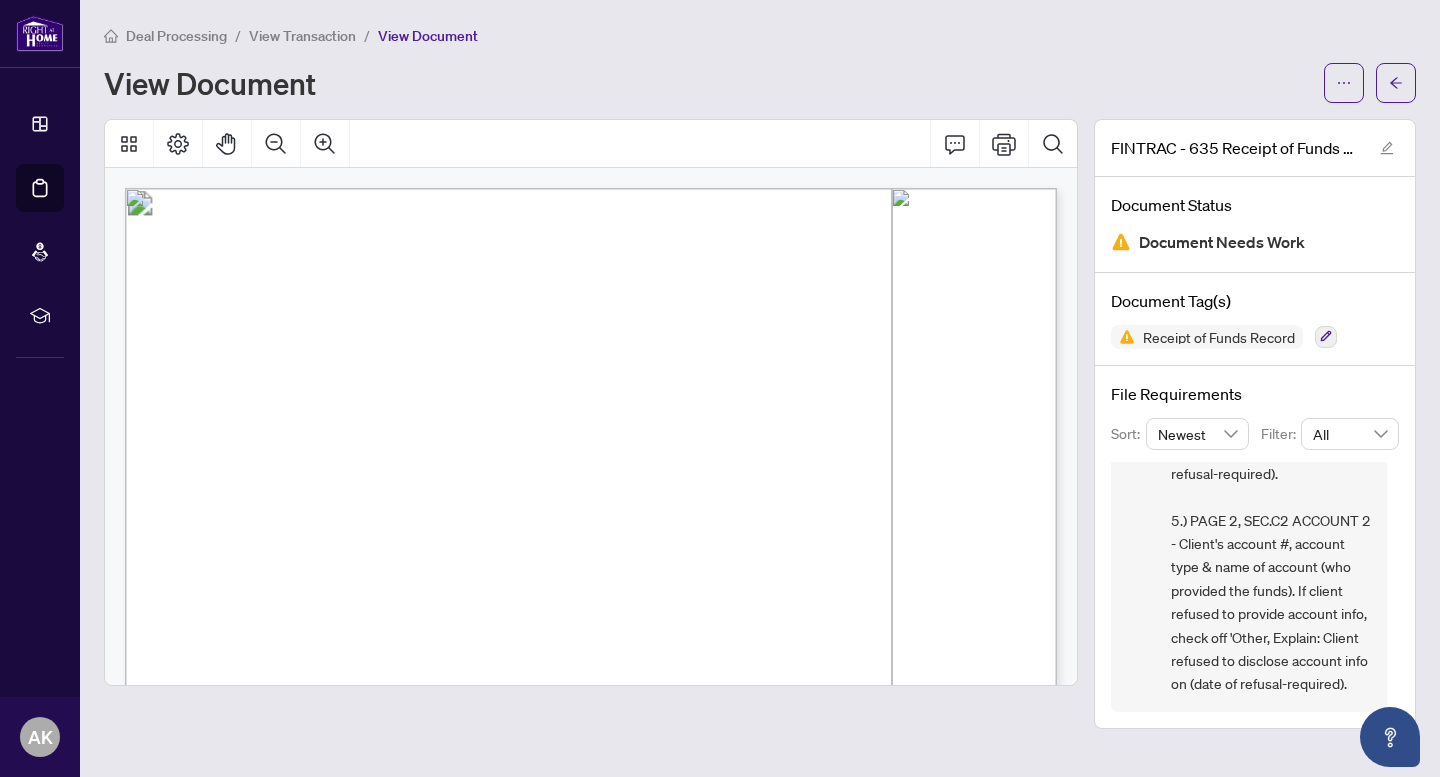 scroll, scrollTop: 761, scrollLeft: 0, axis: vertical 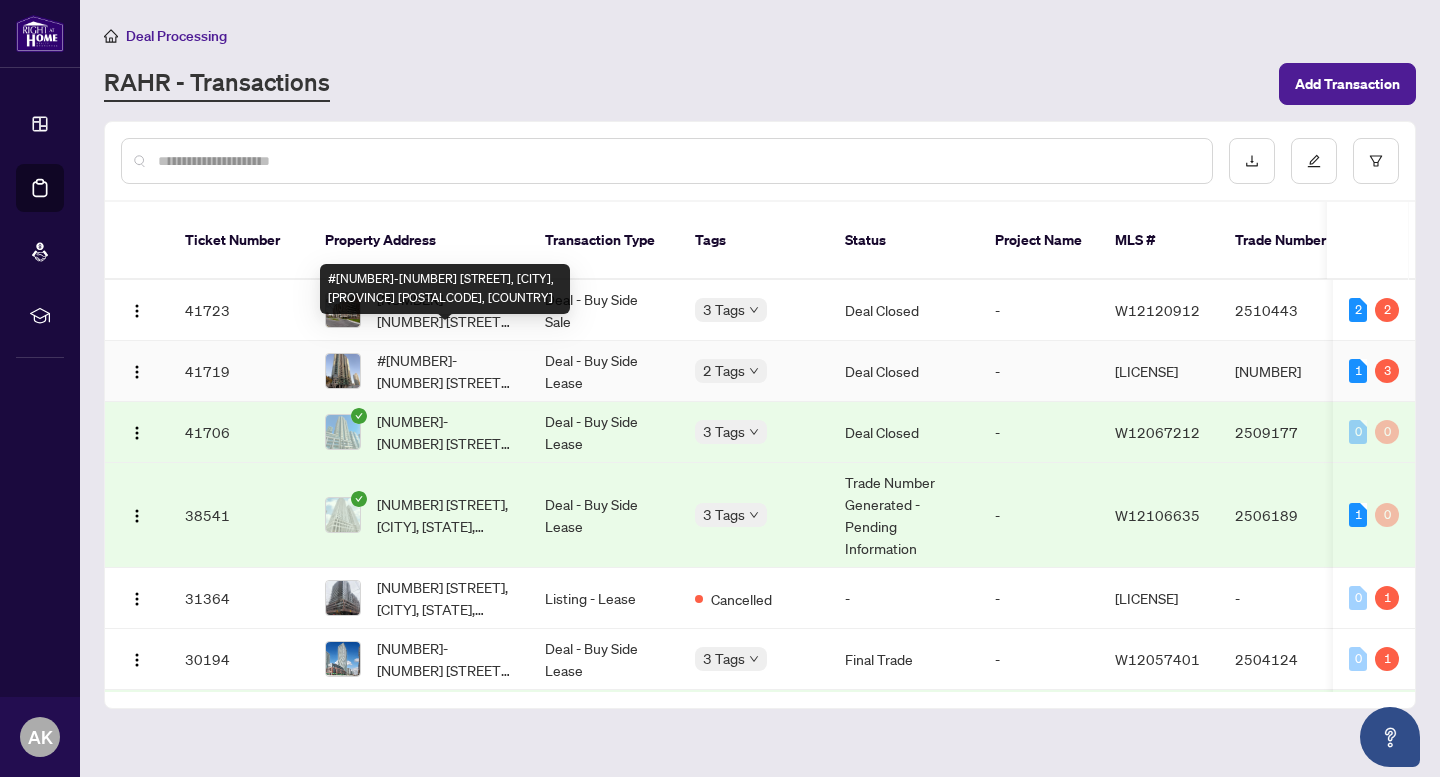 click on "#[NUMBER]-[NUMBER] [STREET], [CITY], [PROVINCE] [POSTALCODE], [COUNTRY]" at bounding box center [445, 371] 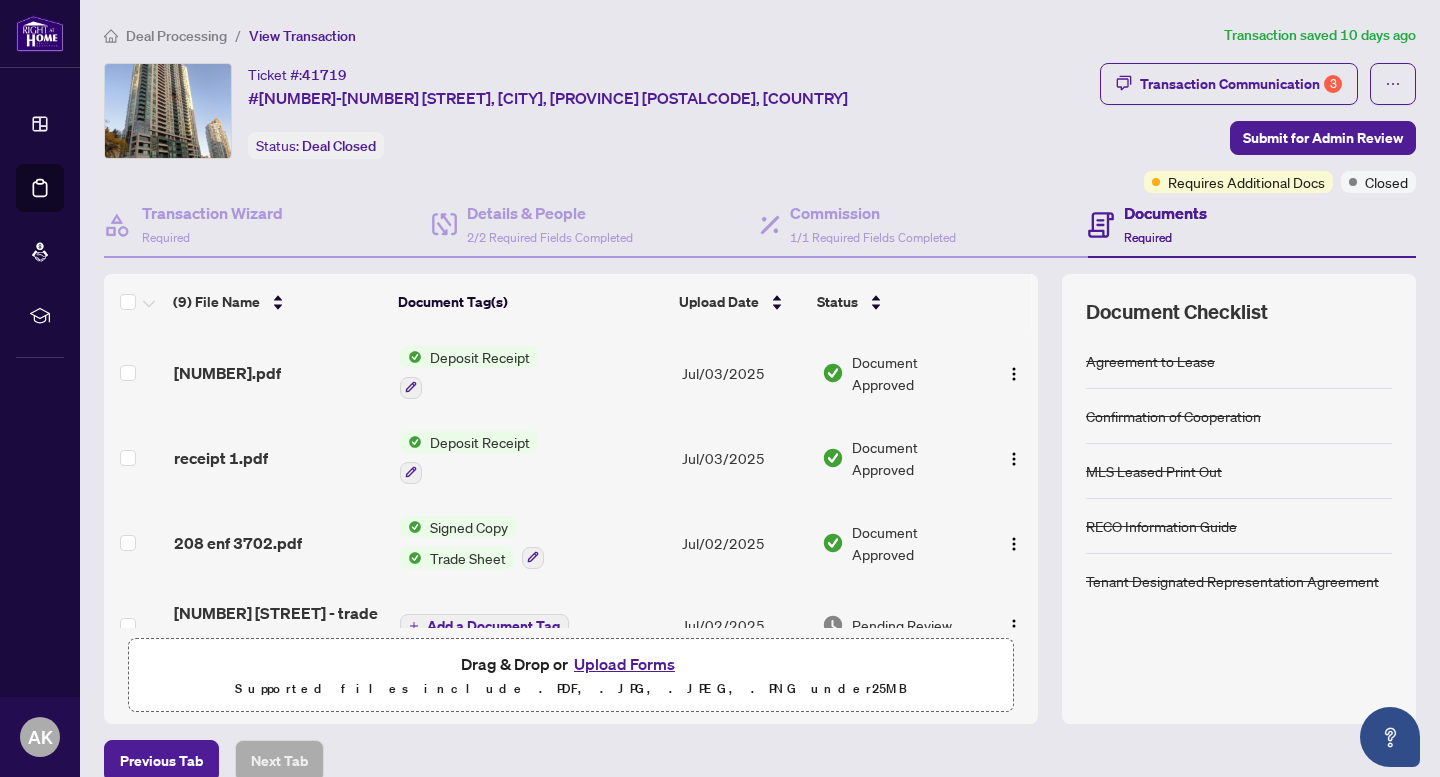 scroll, scrollTop: 97, scrollLeft: 0, axis: vertical 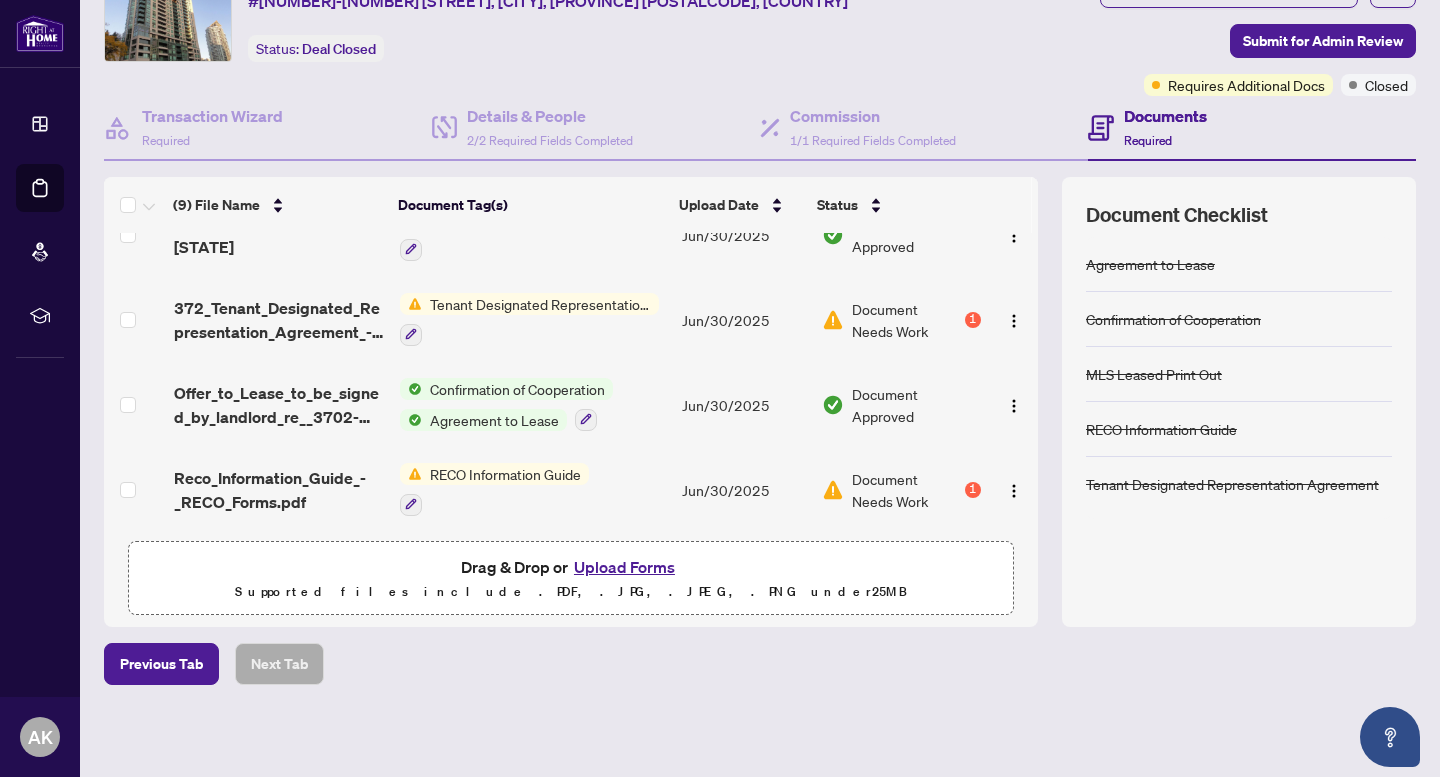 click on "RECO Information Guide" at bounding box center [505, 474] 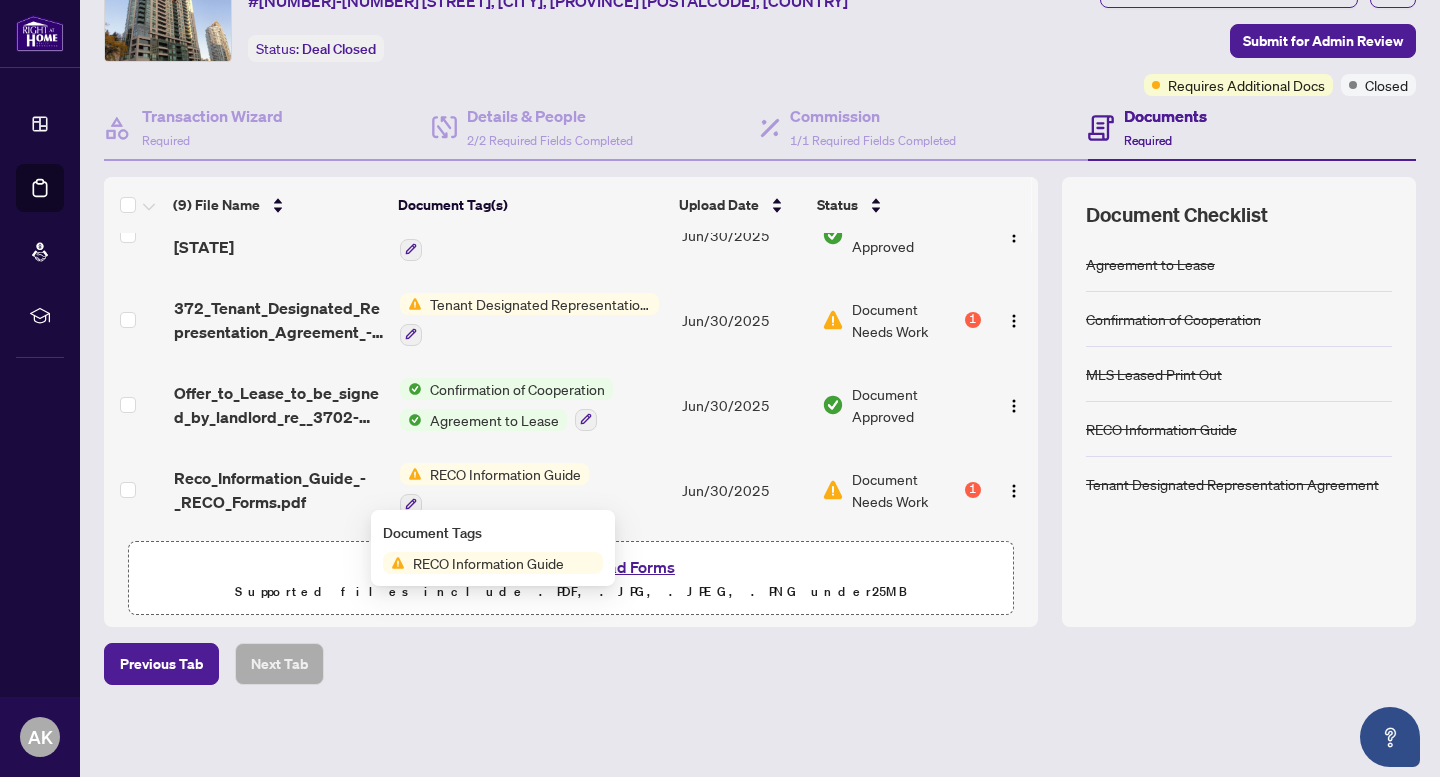 click on "Document Needs Work" at bounding box center [906, 490] 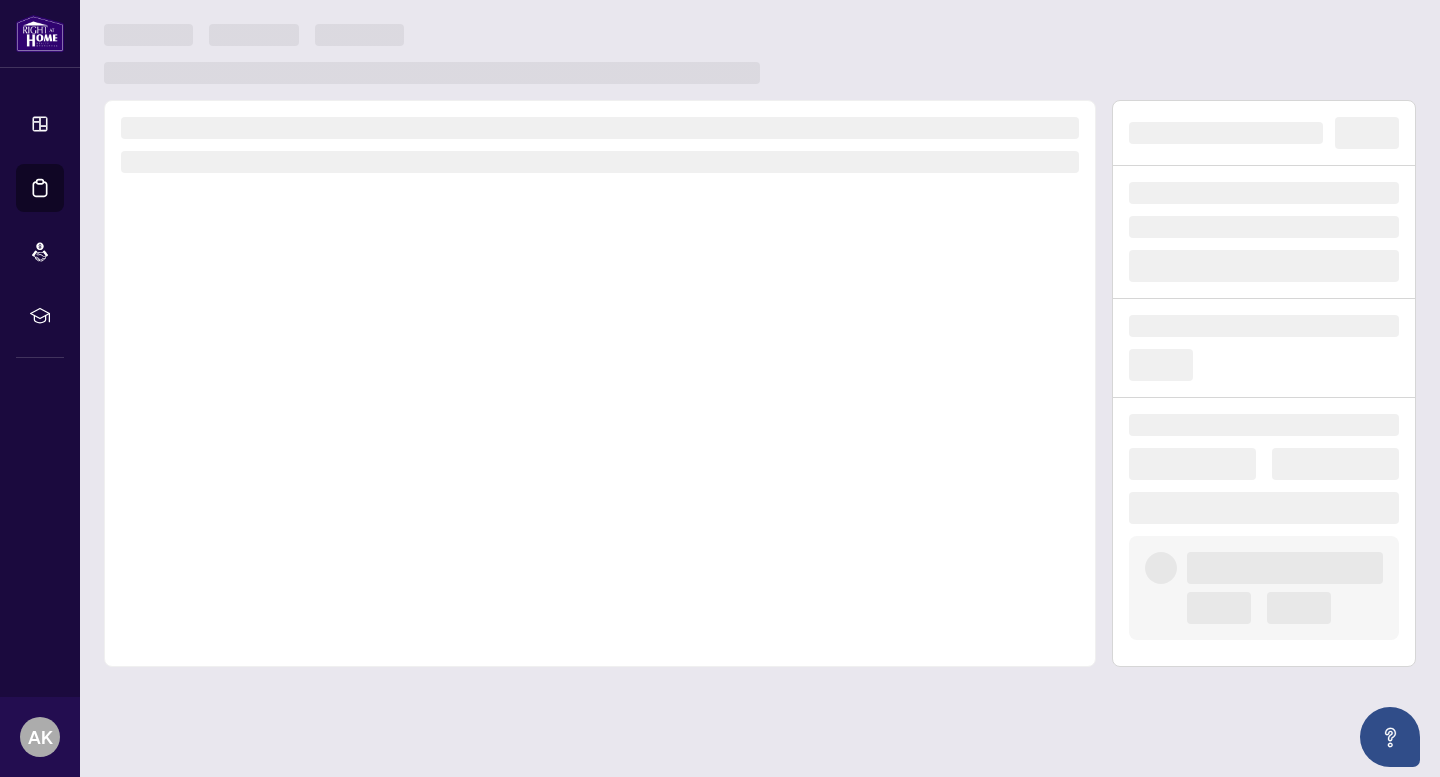 scroll, scrollTop: 0, scrollLeft: 0, axis: both 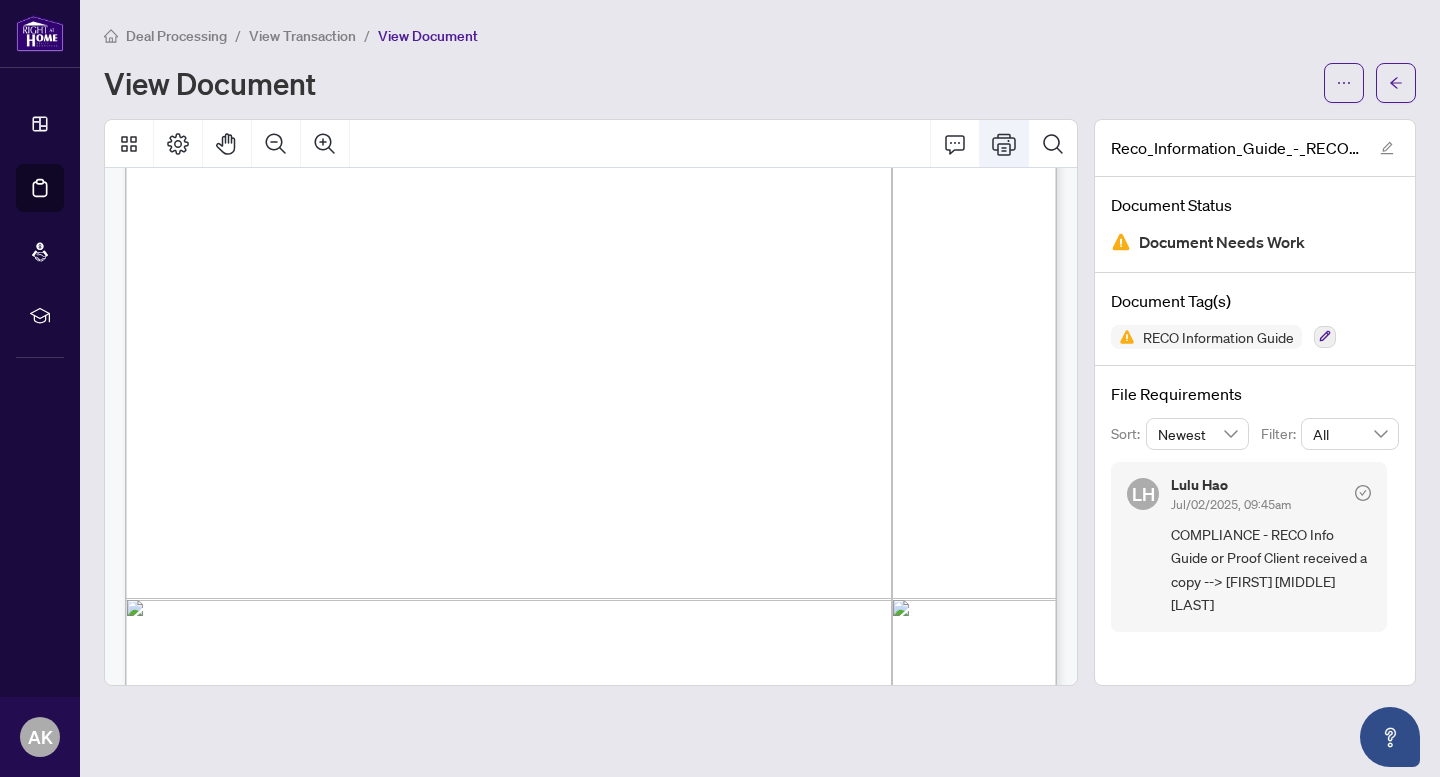 click 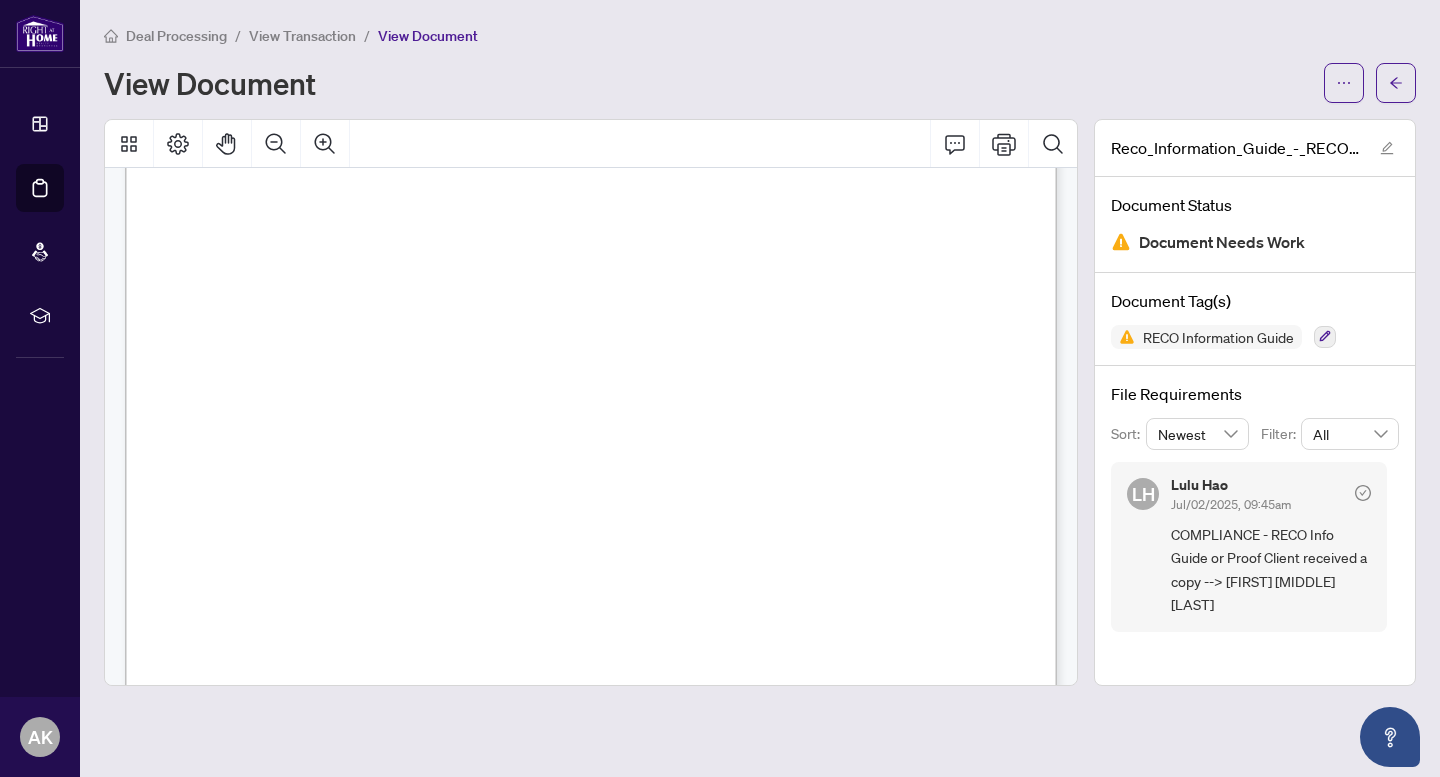 scroll, scrollTop: 14081, scrollLeft: 0, axis: vertical 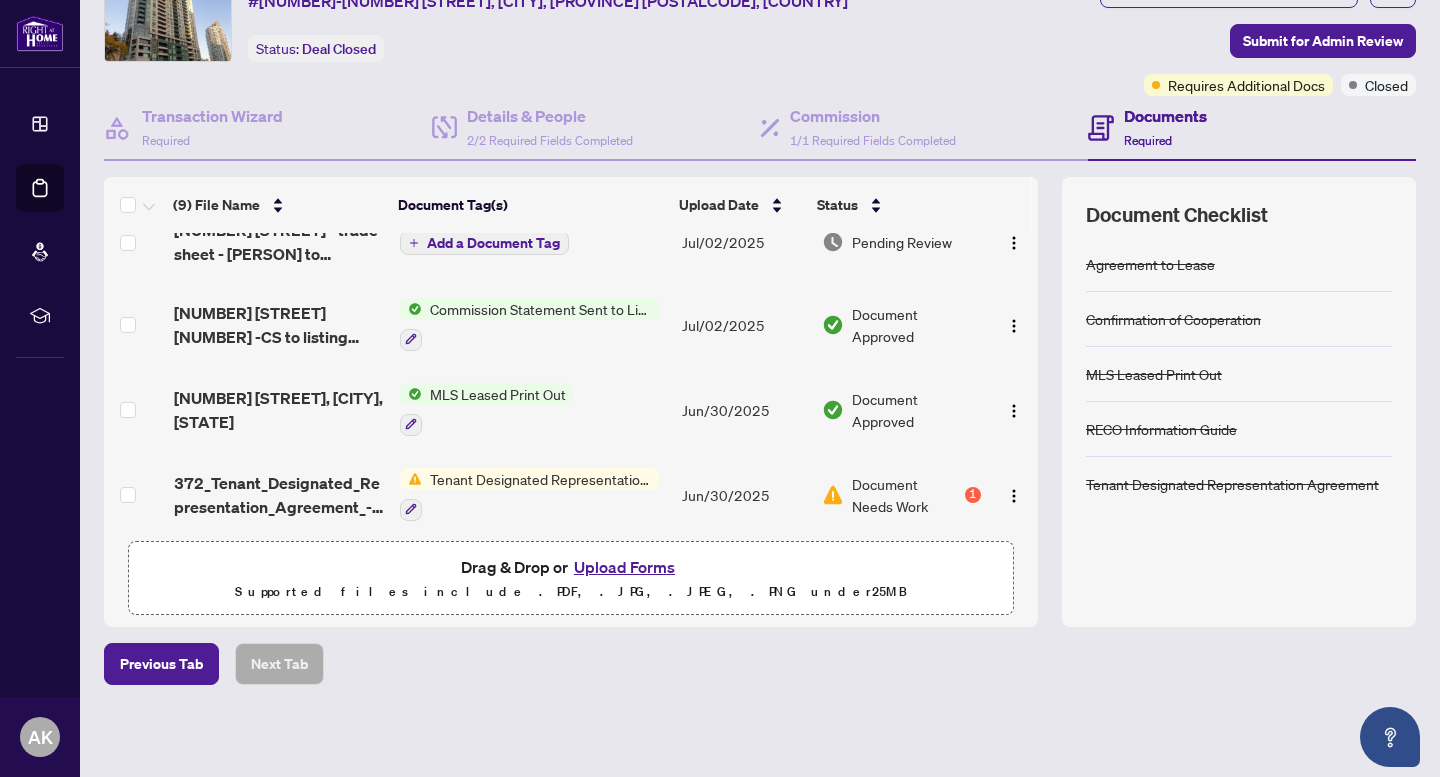 click on "Tenant Designated Representation Agreement" at bounding box center [540, 479] 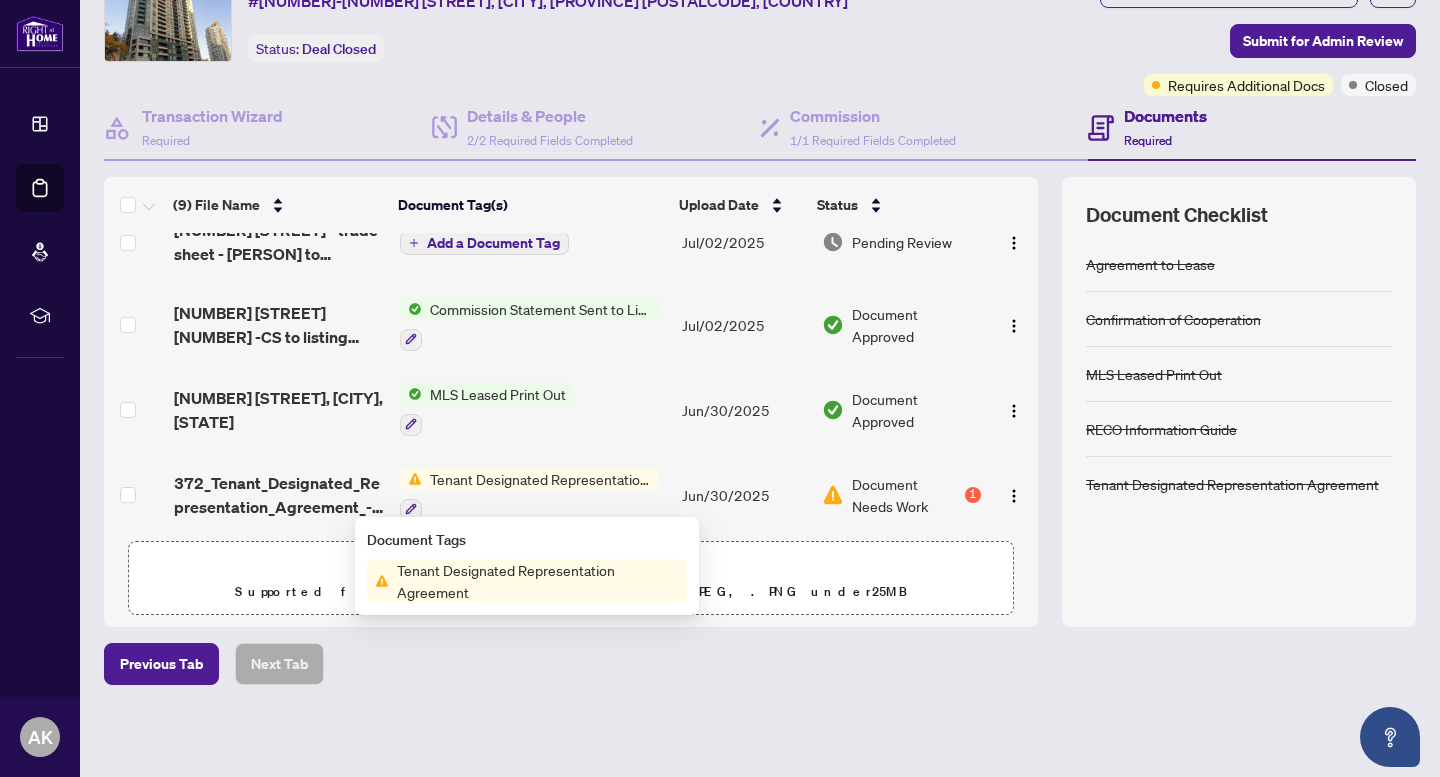 click on "Document Needs Work 1" at bounding box center (901, 495) 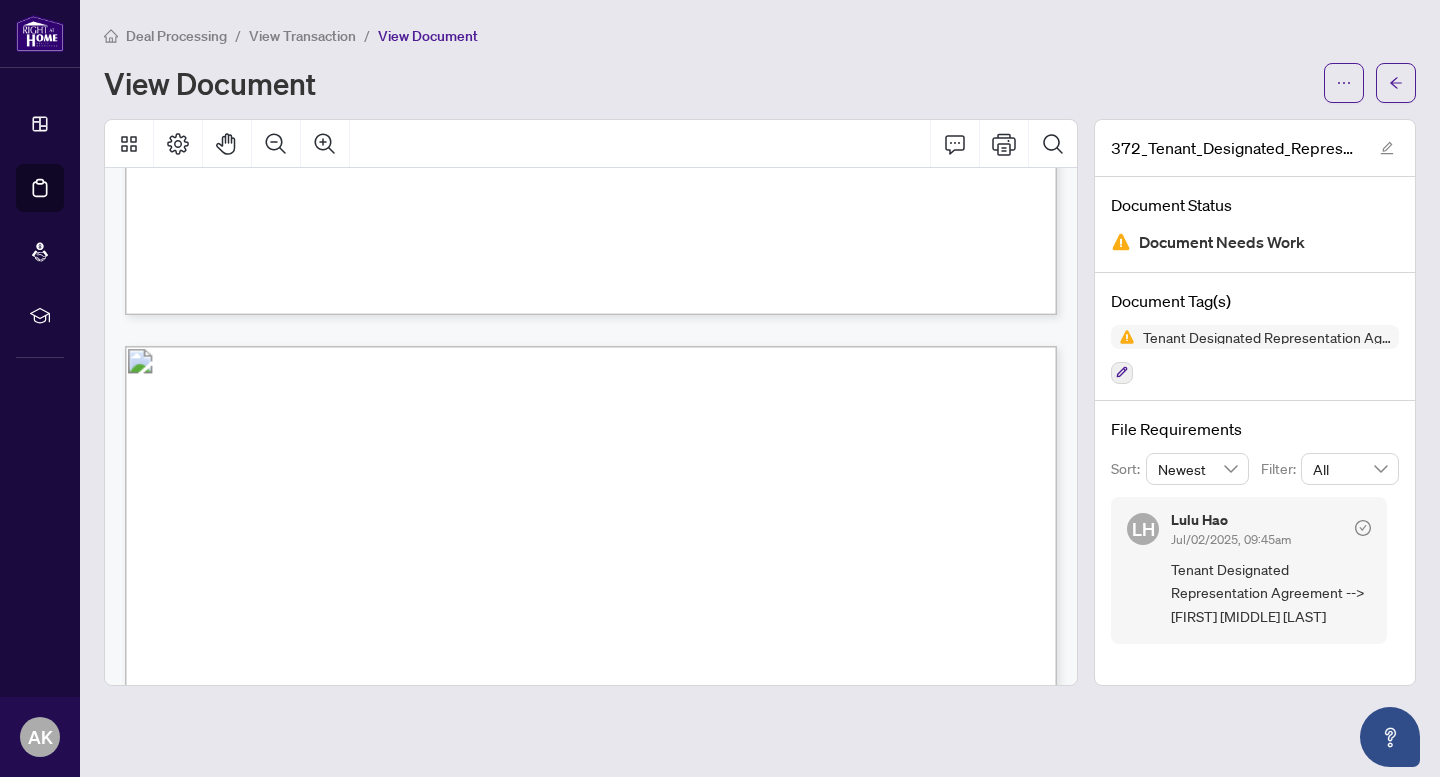 scroll, scrollTop: 0, scrollLeft: 0, axis: both 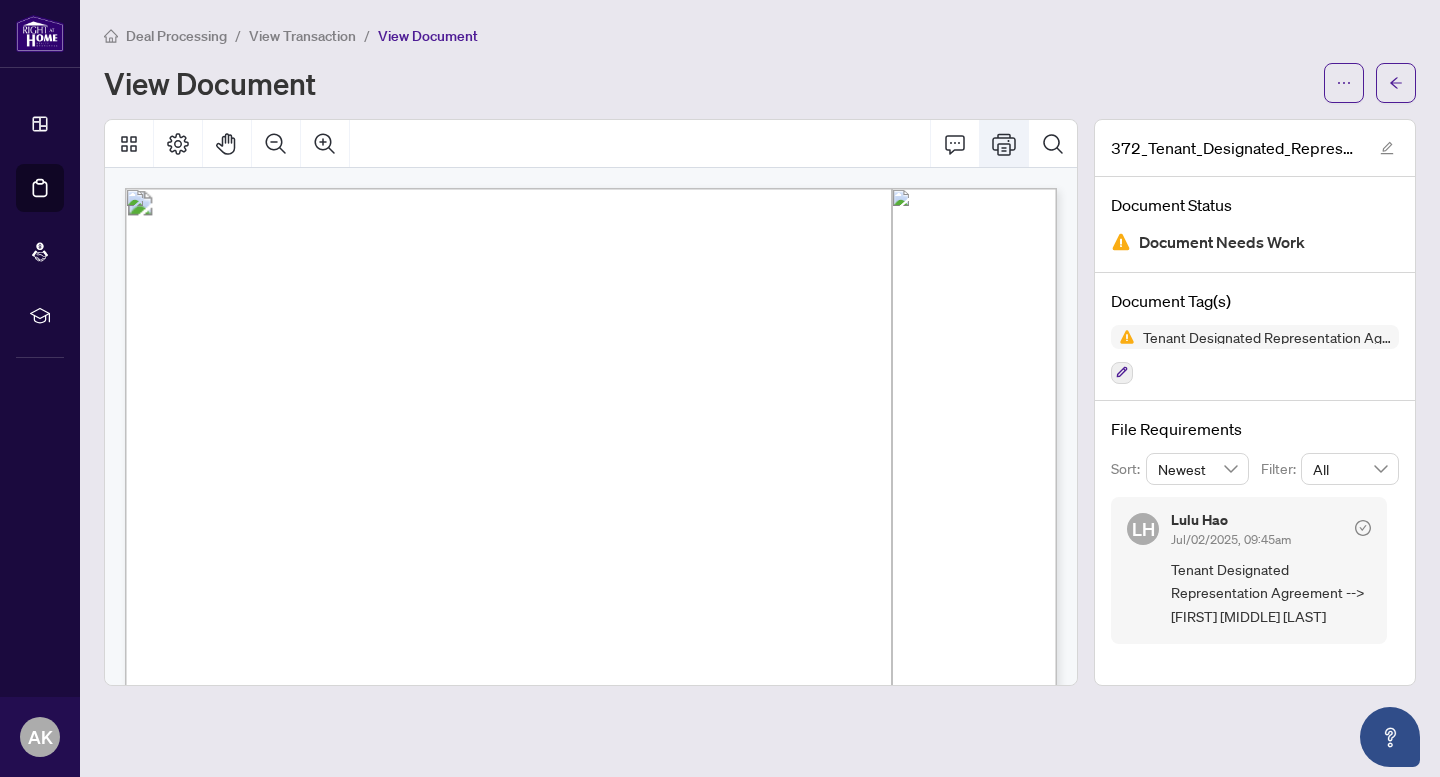 click at bounding box center [1004, 144] 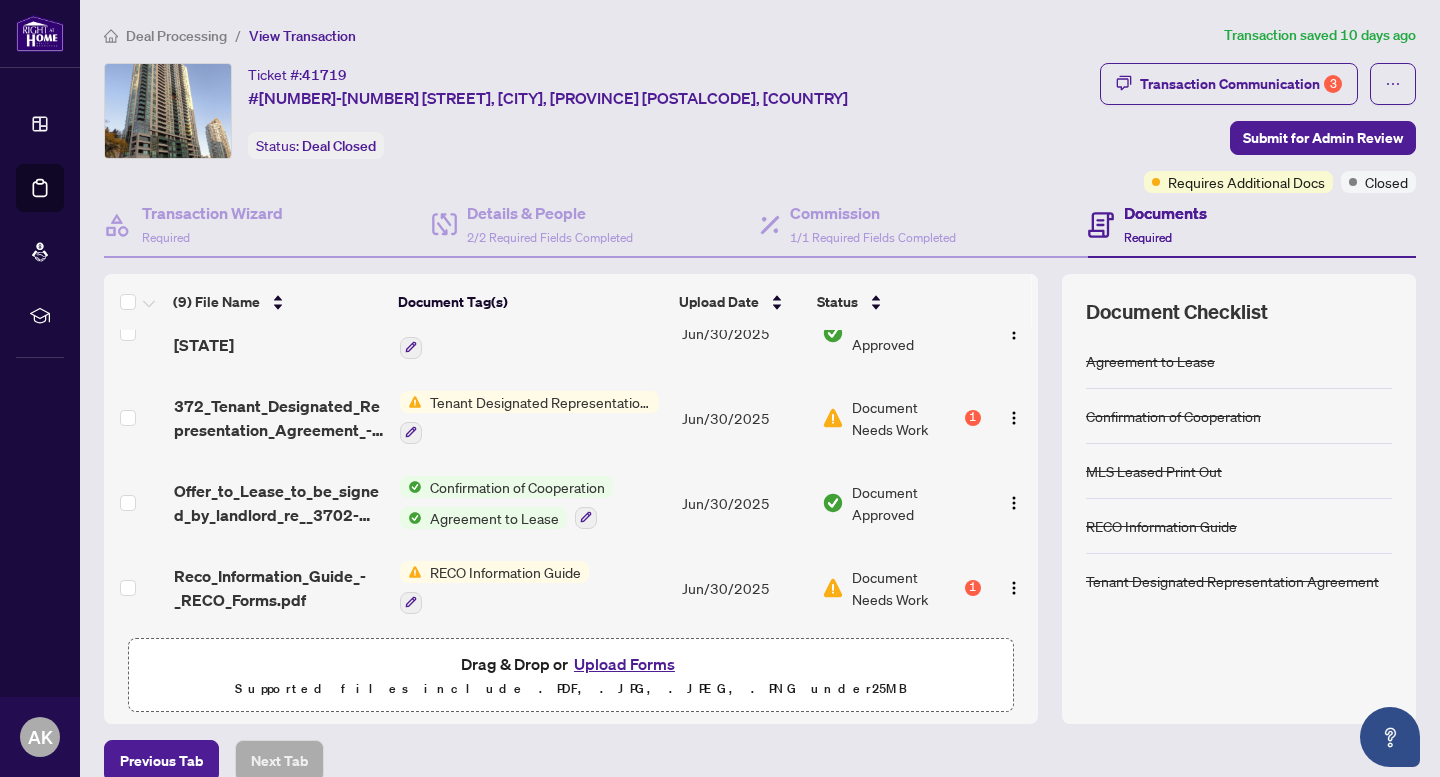 scroll, scrollTop: 461, scrollLeft: 0, axis: vertical 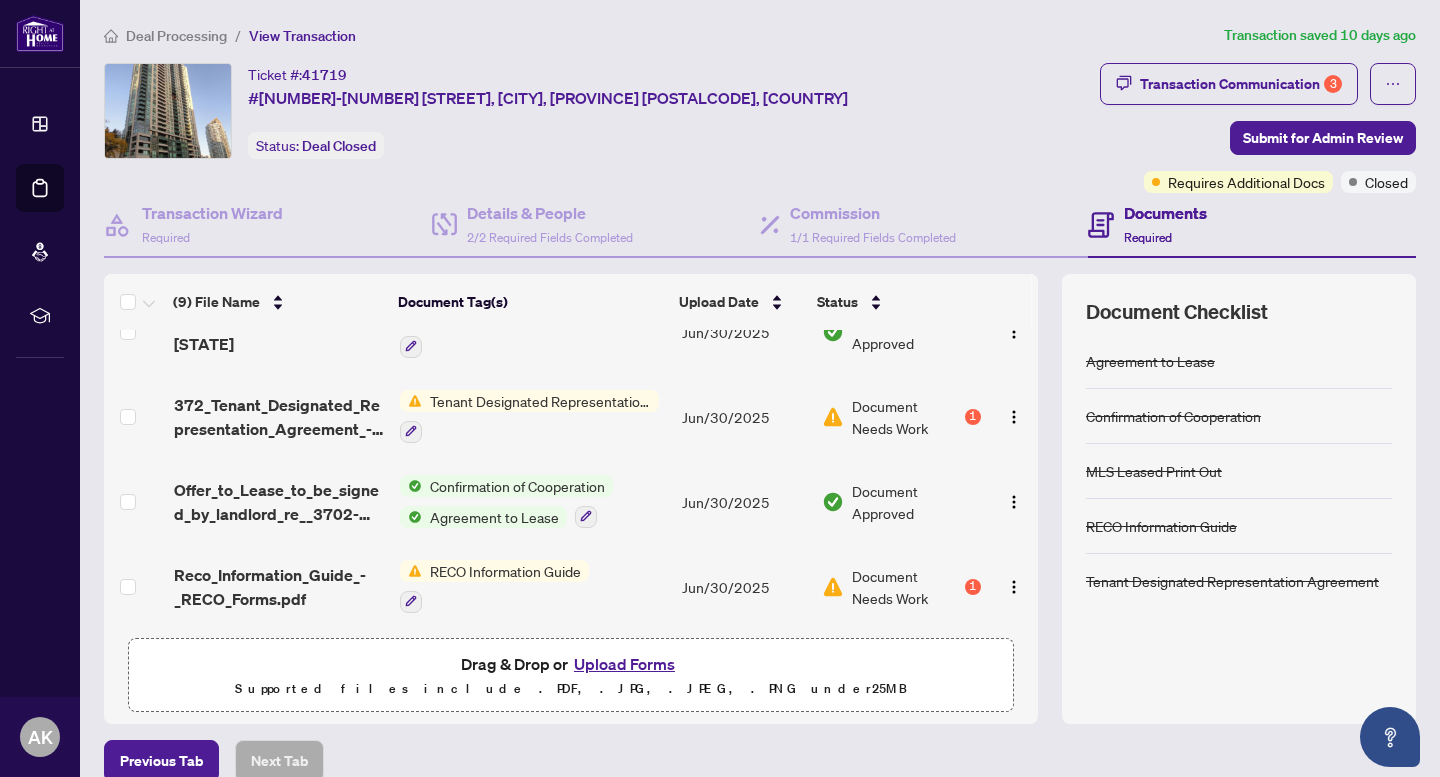 click on "RECO Information Guide" at bounding box center (505, 571) 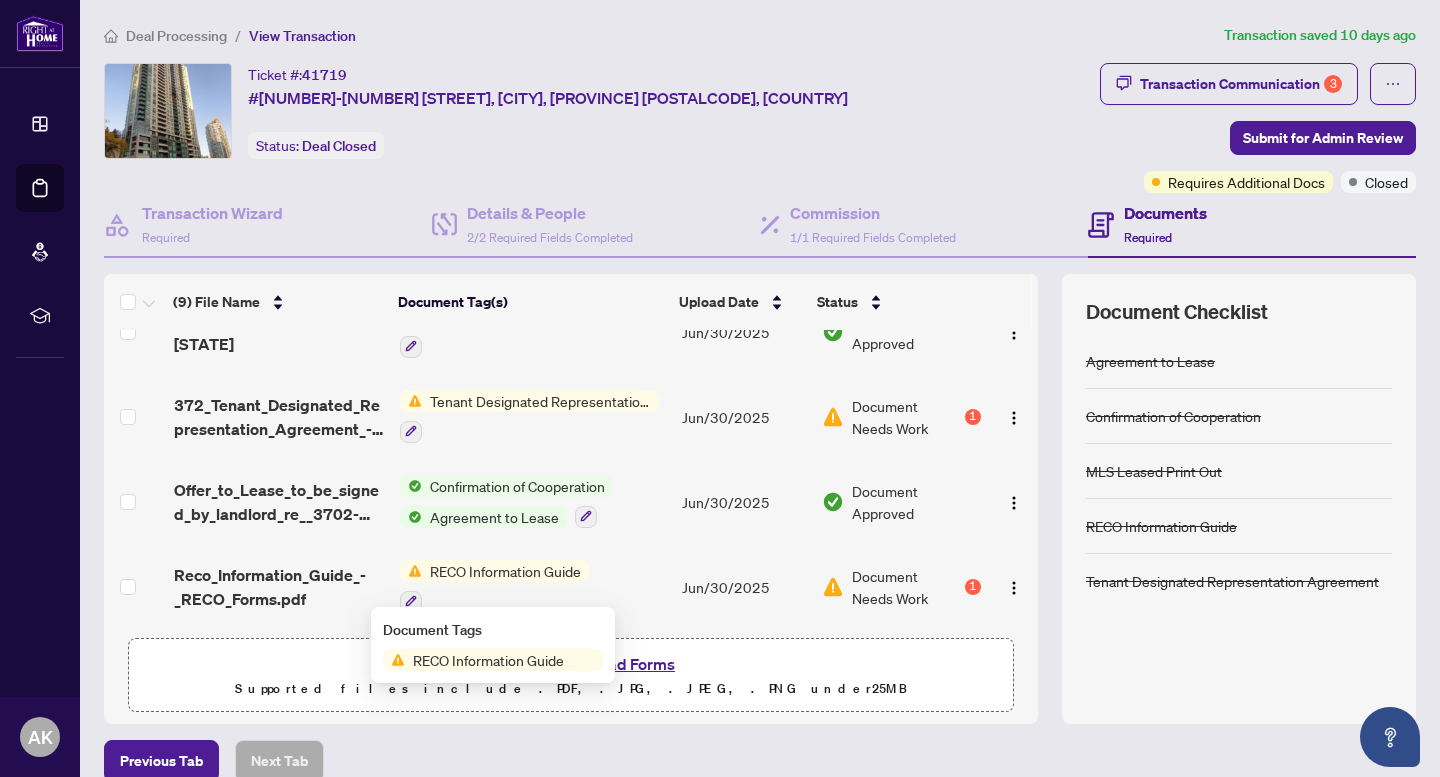 click on "Document Needs Work" at bounding box center (906, 587) 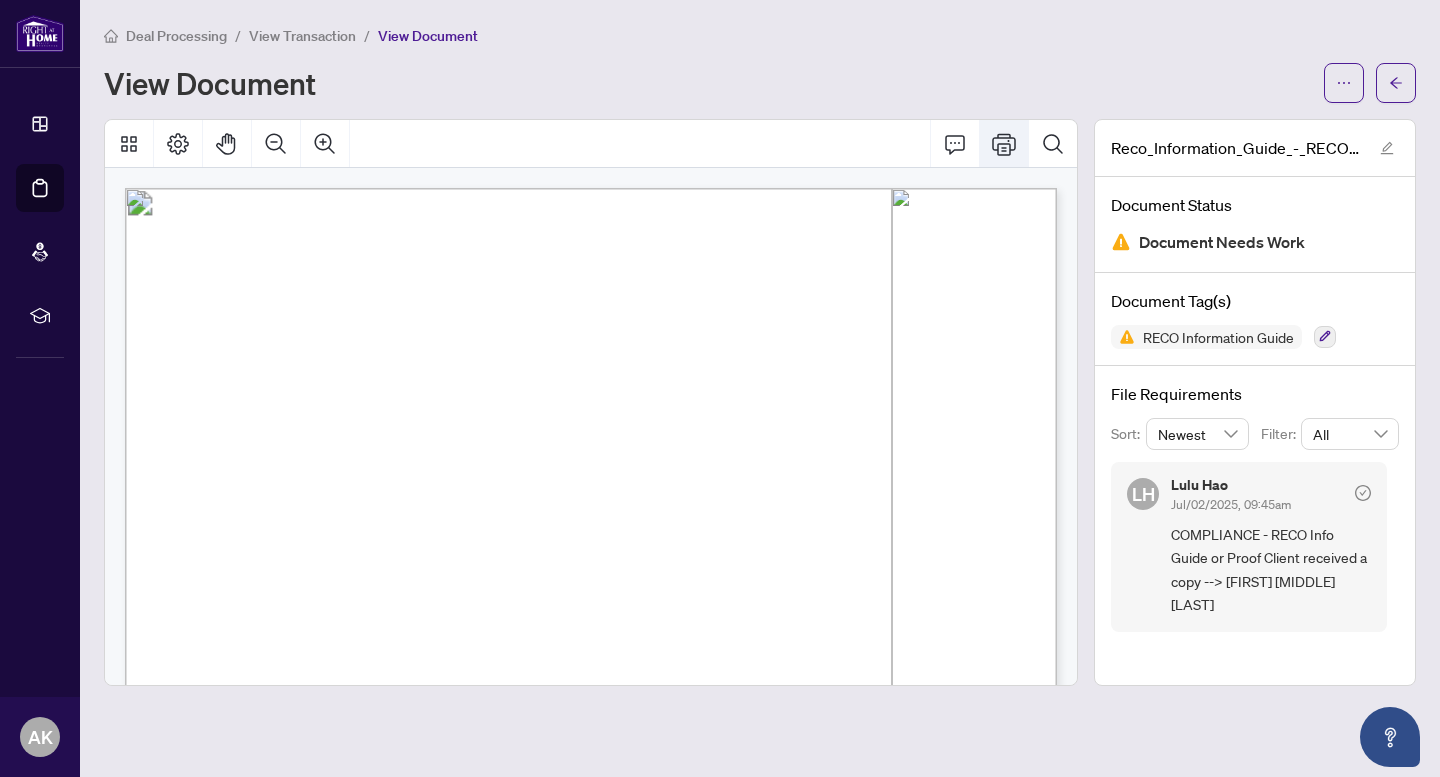 click 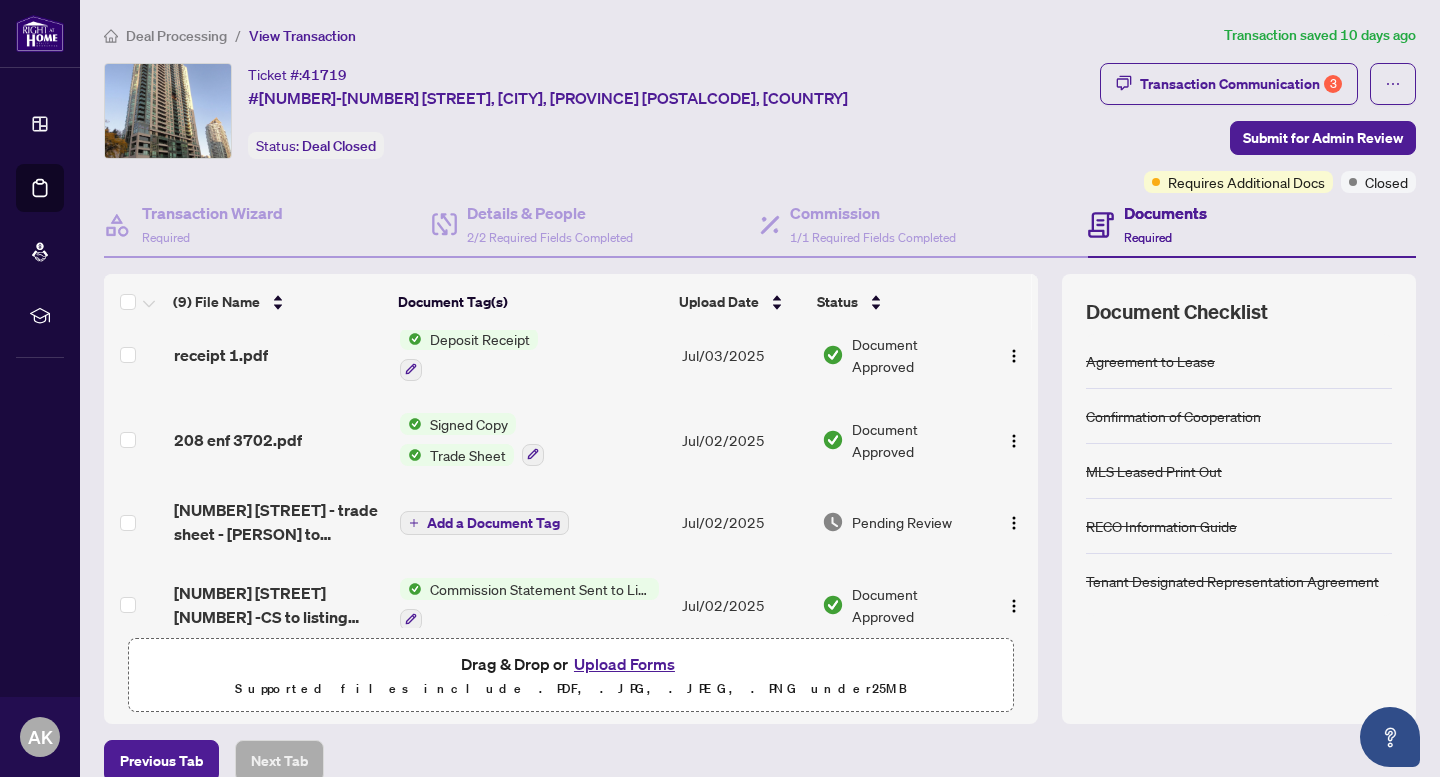 scroll, scrollTop: 143, scrollLeft: 0, axis: vertical 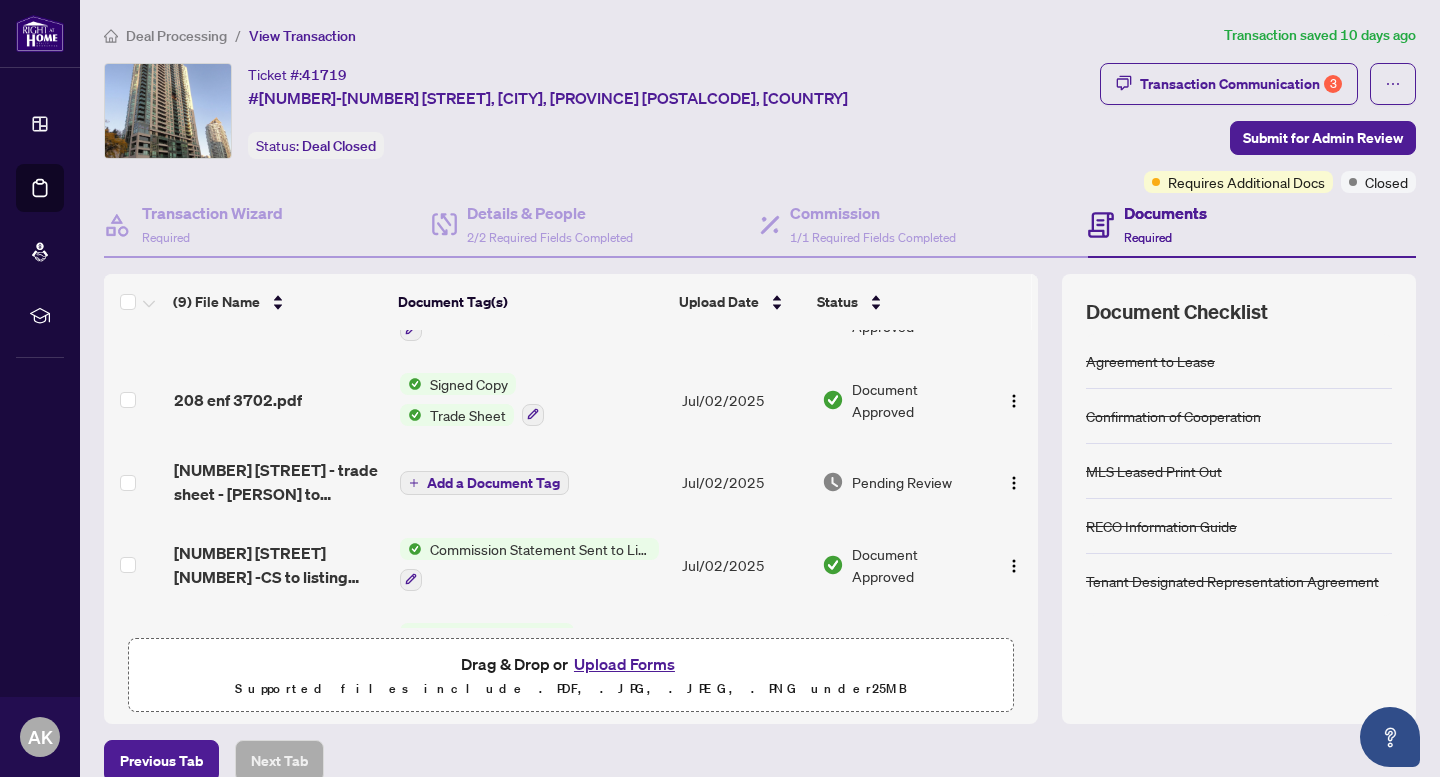 click on "Signed Copy" at bounding box center [469, 384] 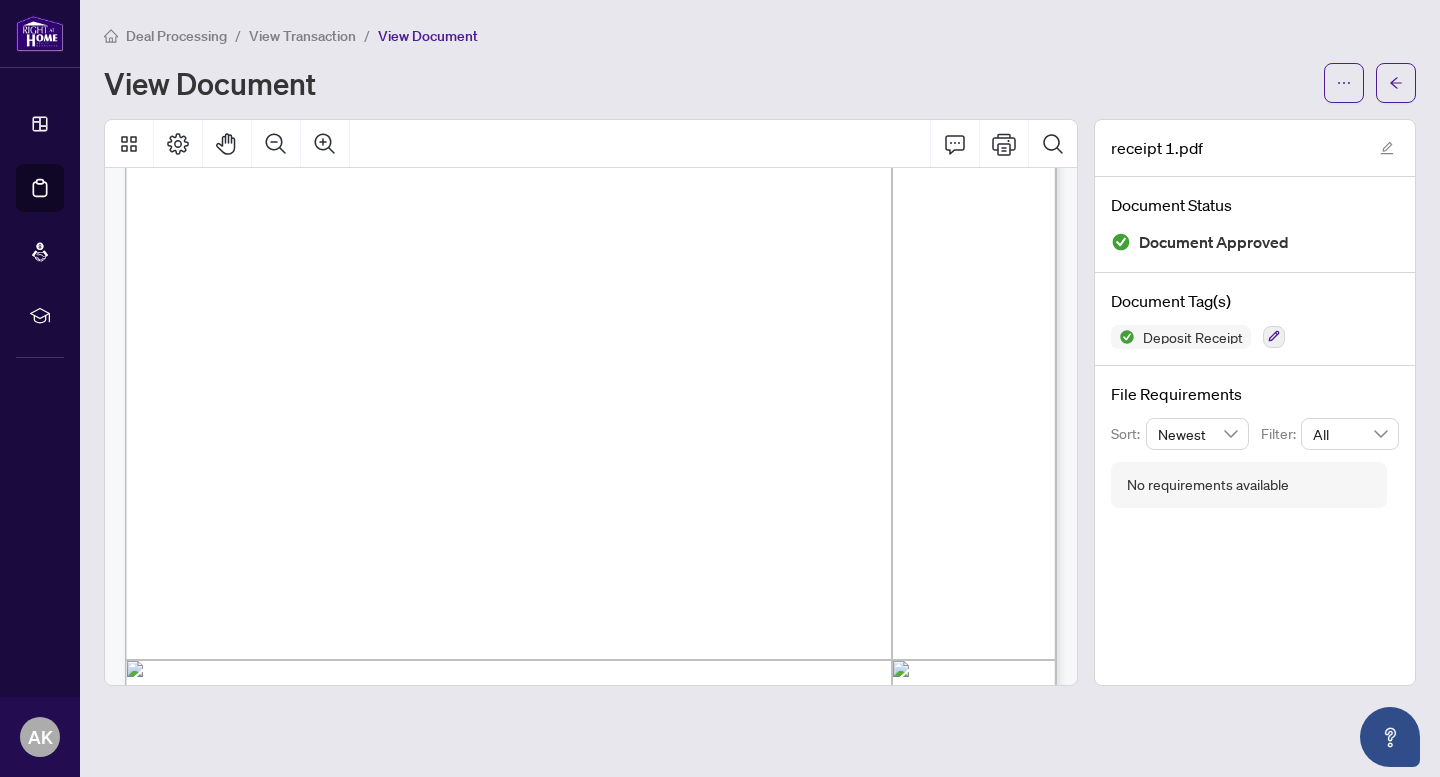 scroll, scrollTop: 722, scrollLeft: 0, axis: vertical 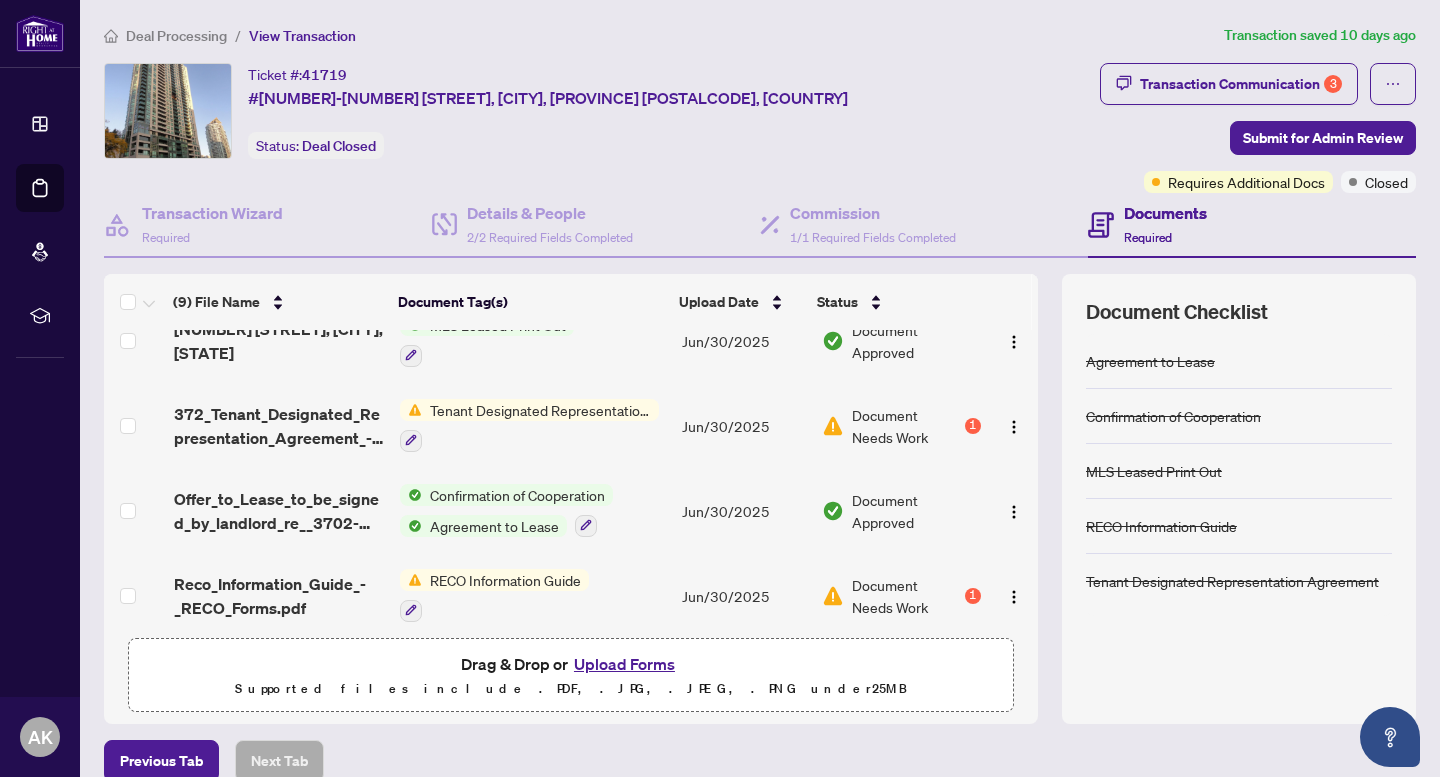 click on "Agreement to Lease" at bounding box center (494, 526) 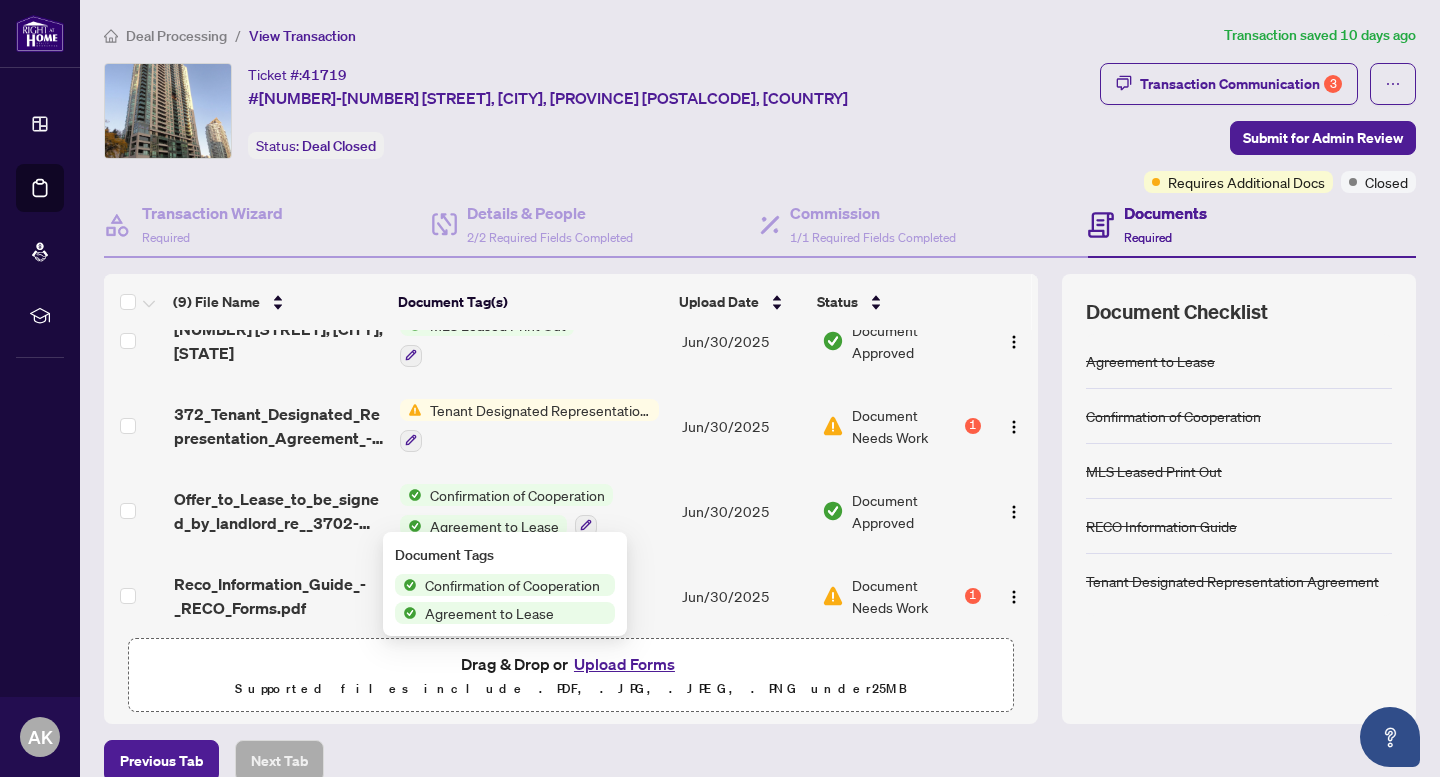 click on "Agreement to Lease" at bounding box center [489, 613] 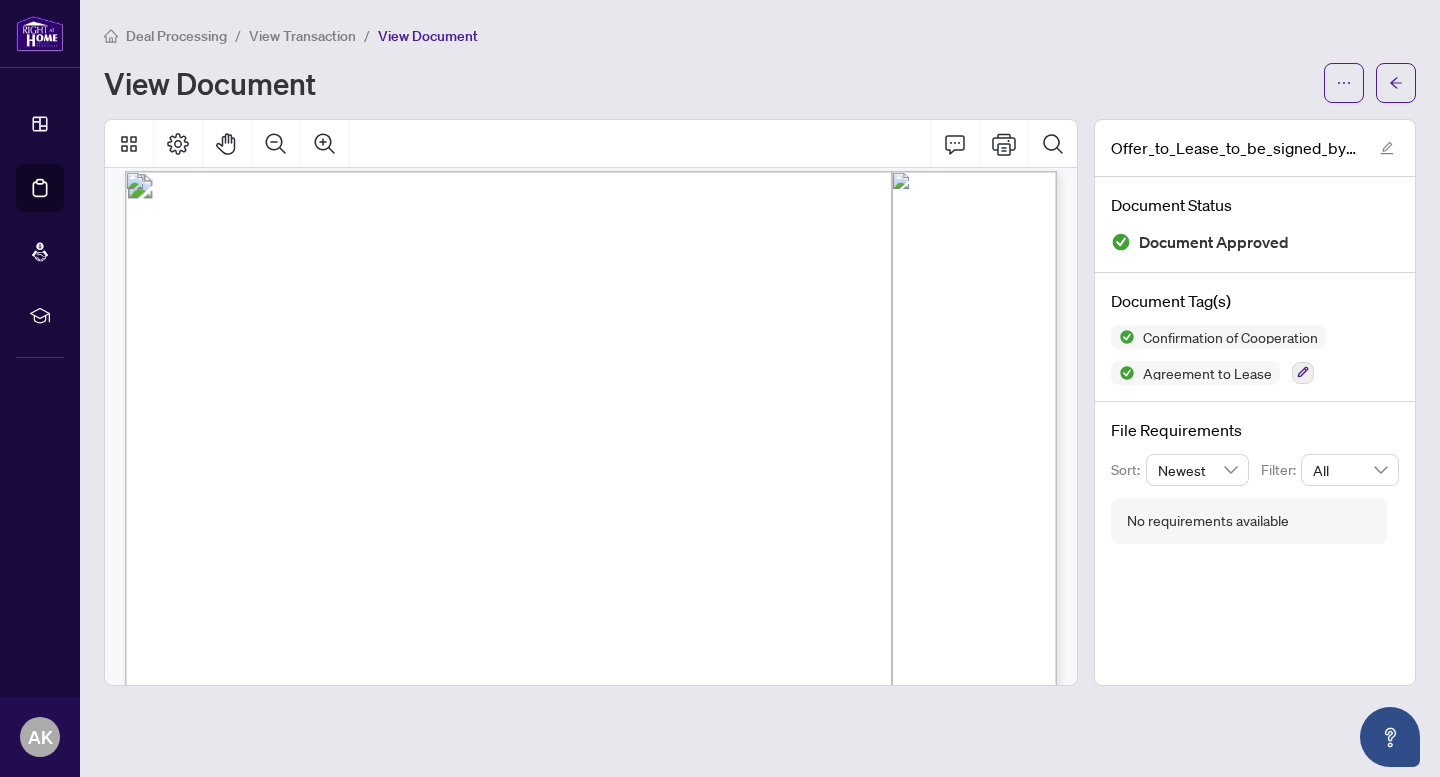 scroll, scrollTop: 20, scrollLeft: 0, axis: vertical 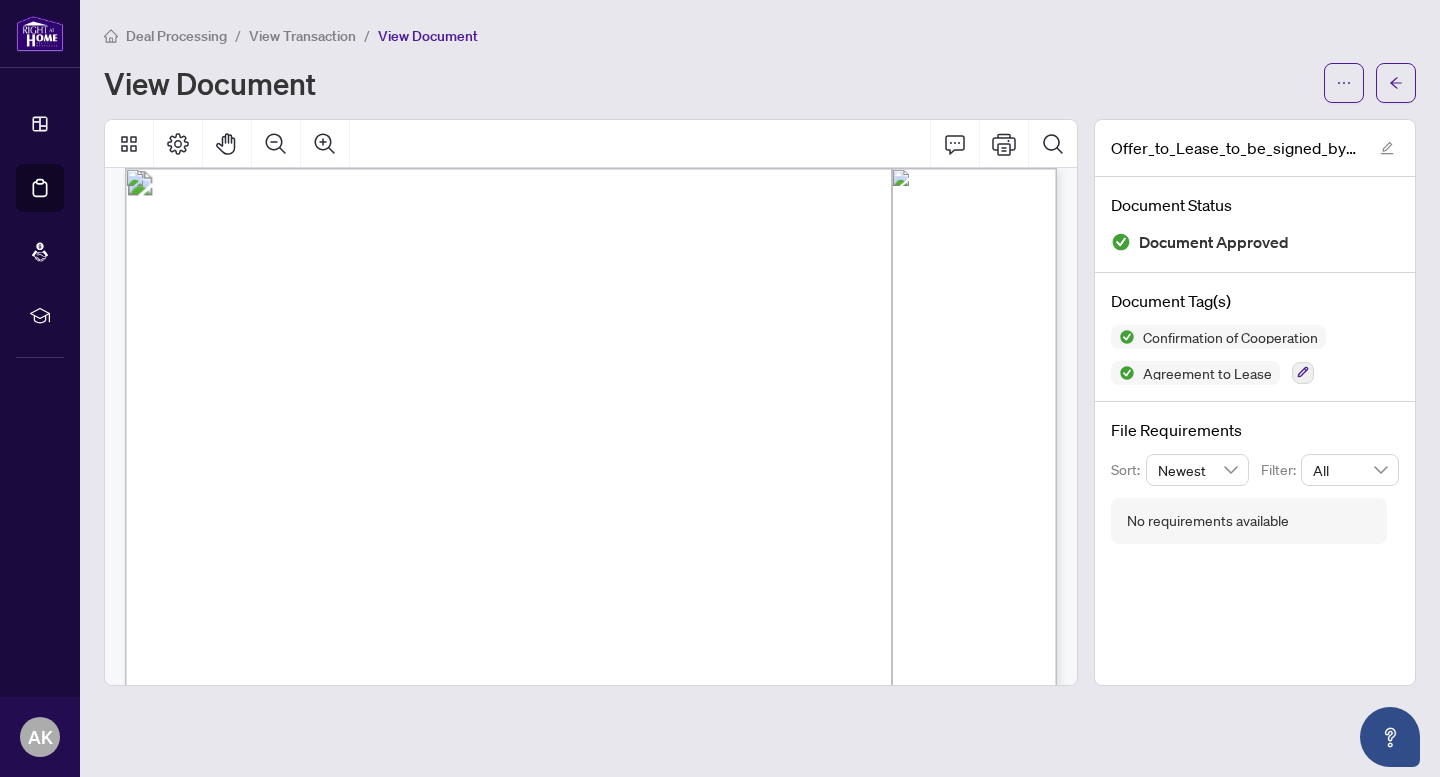 drag, startPoint x: 449, startPoint y: 344, endPoint x: 591, endPoint y: 343, distance: 142.00352 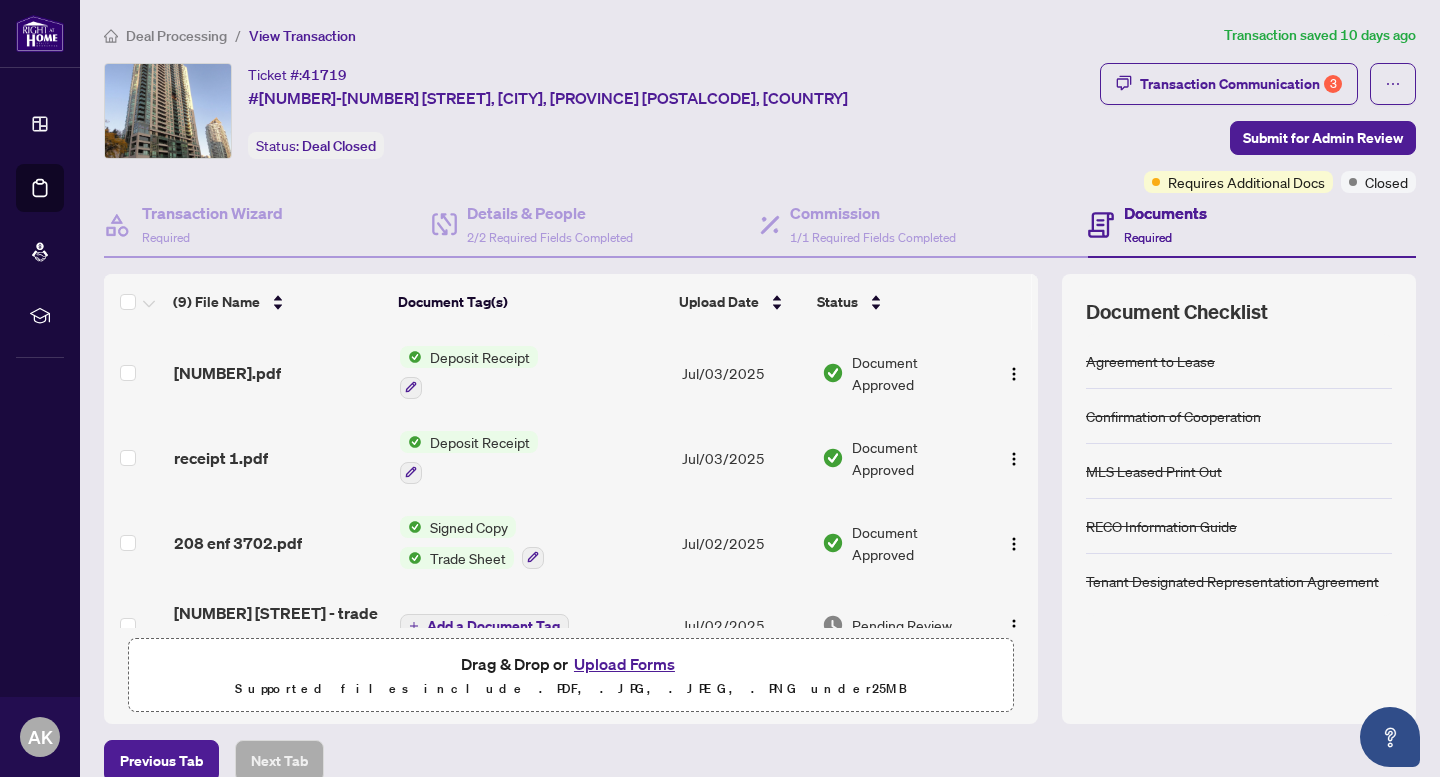click on "Upload Forms" at bounding box center (624, 664) 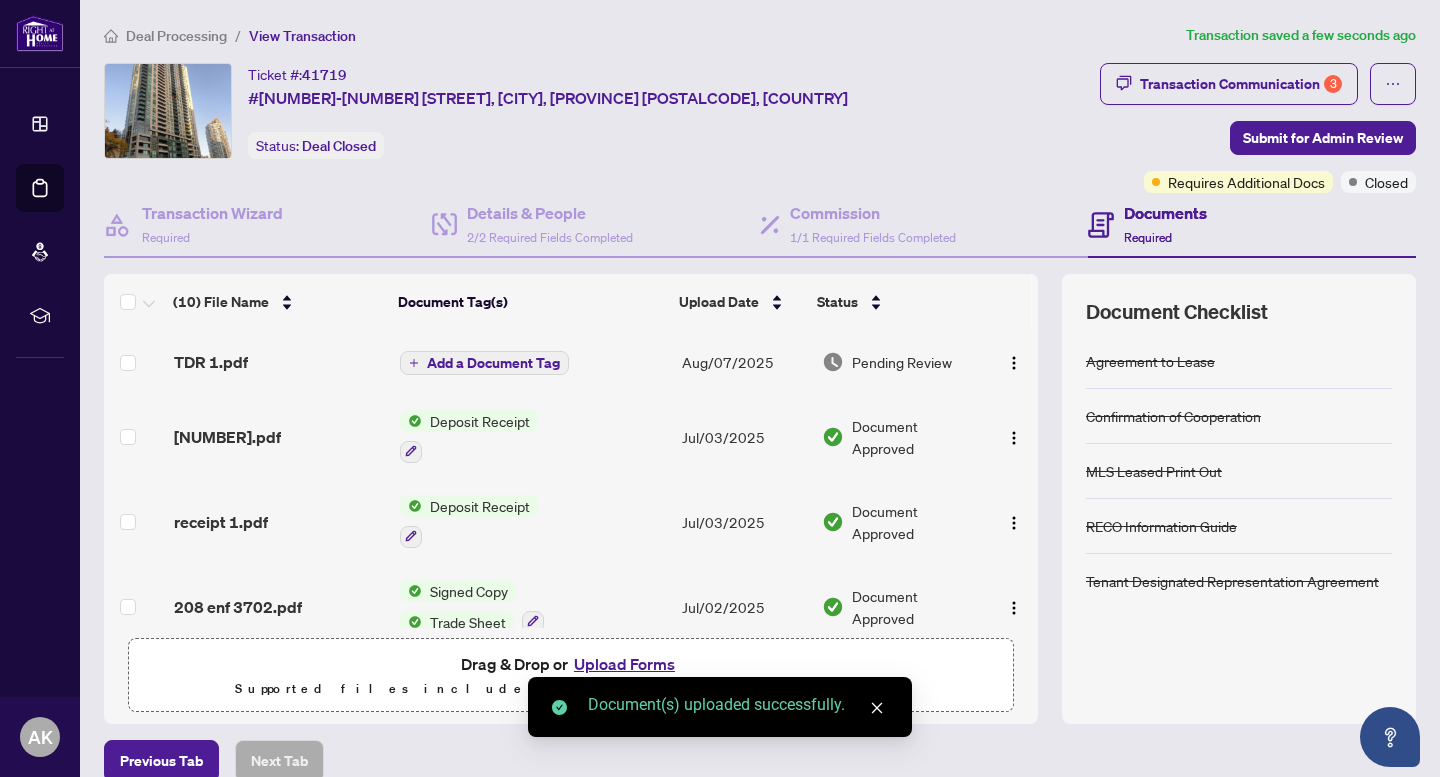 click on "Upload Forms" at bounding box center [624, 664] 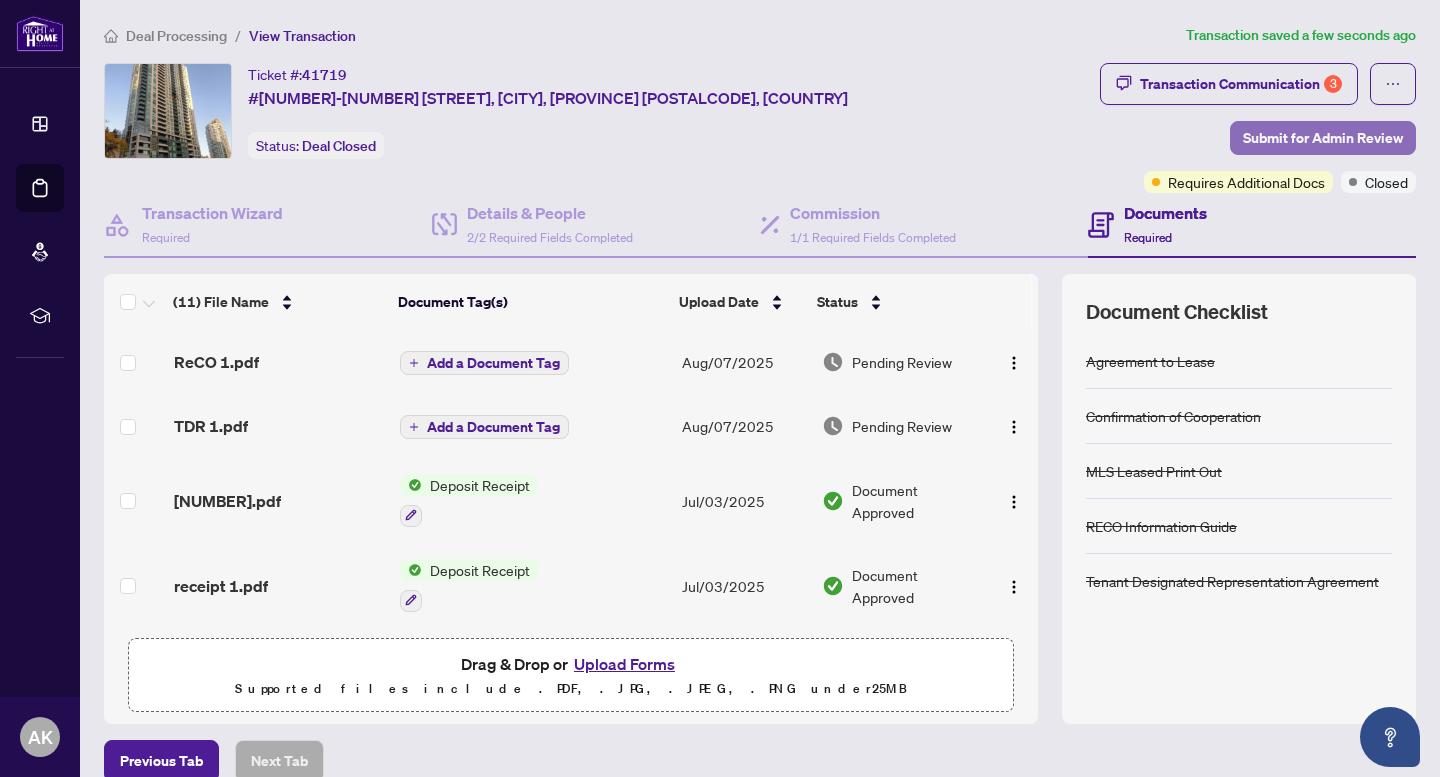 click on "Submit for Admin Review" at bounding box center [1323, 138] 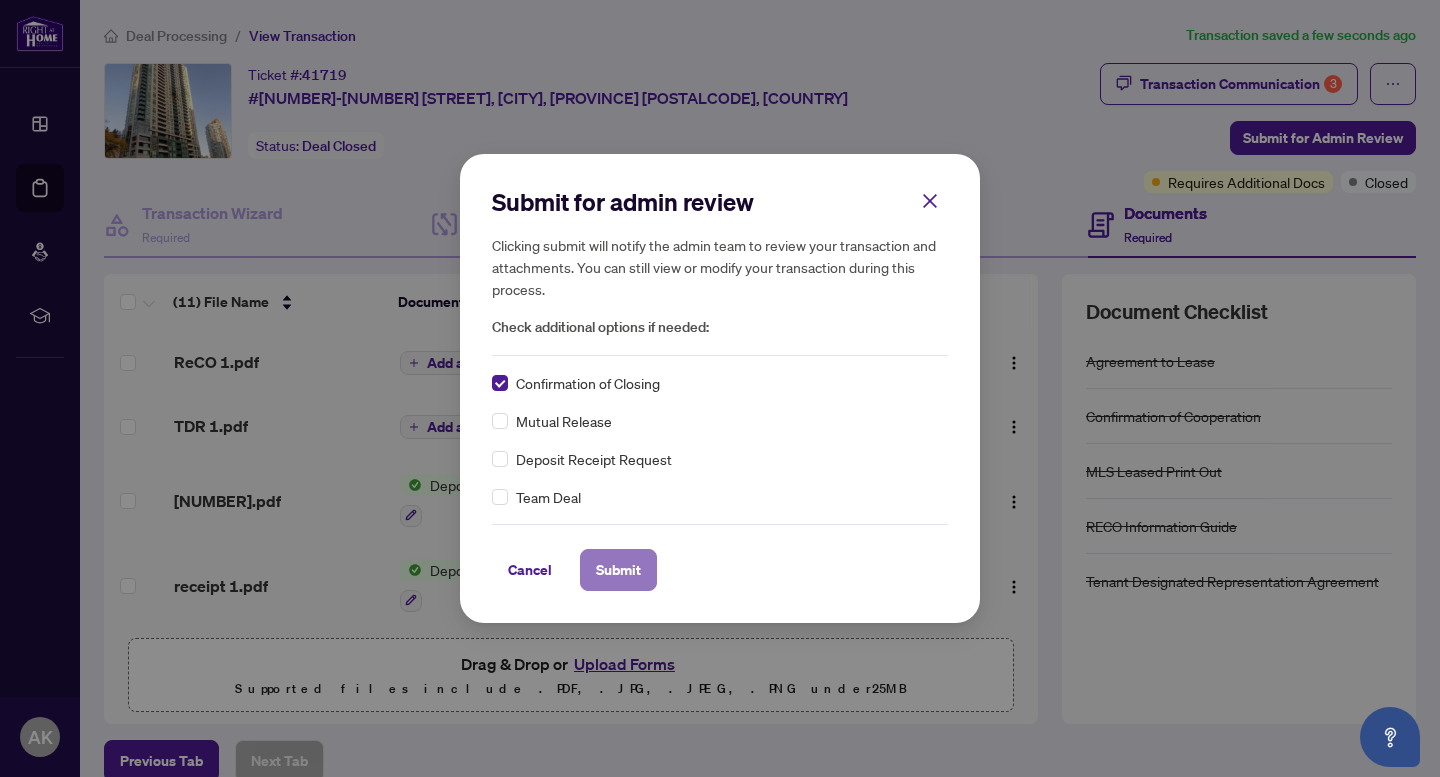 click on "Submit" at bounding box center (618, 570) 